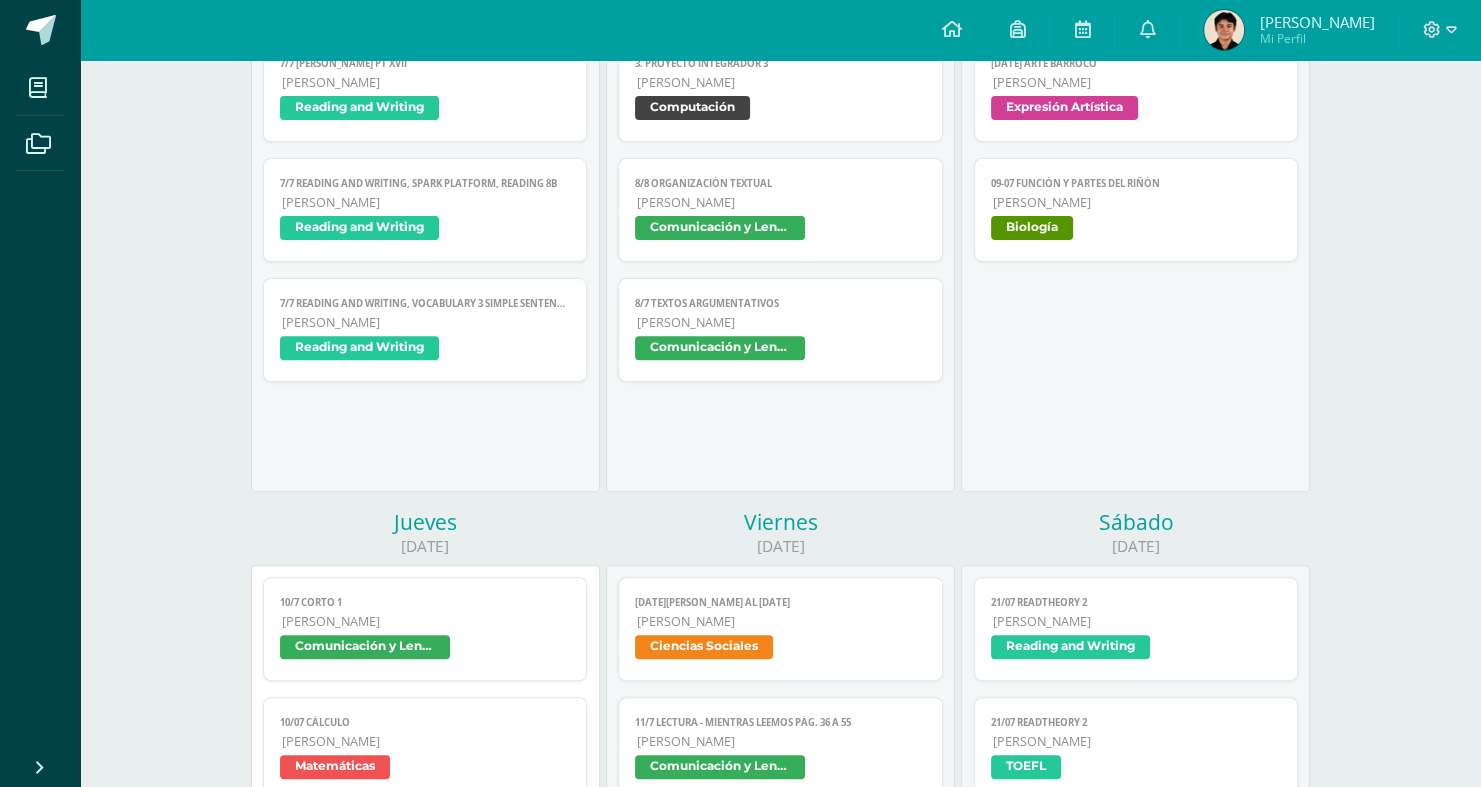 scroll, scrollTop: 900, scrollLeft: 0, axis: vertical 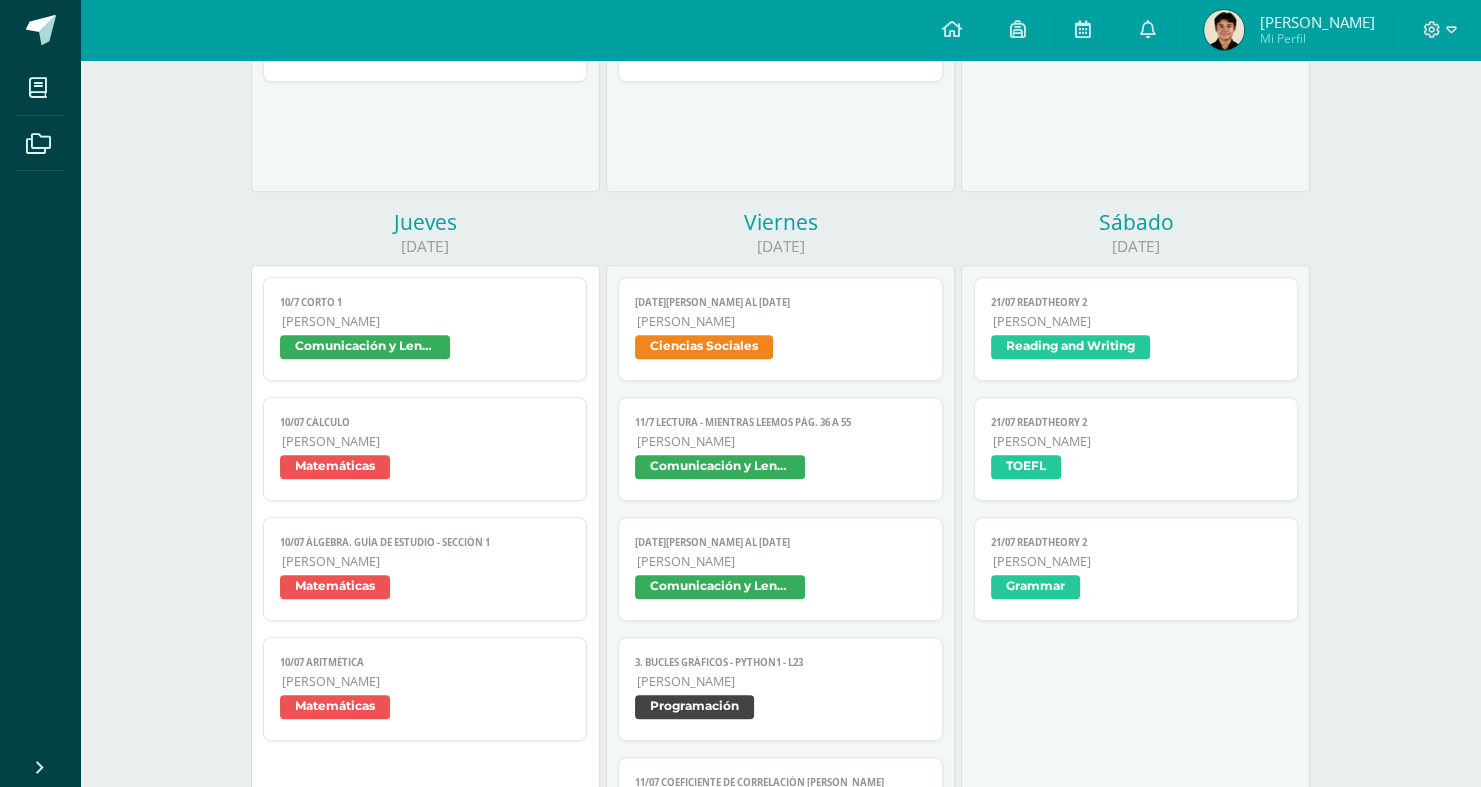 click at bounding box center (1440, 30) 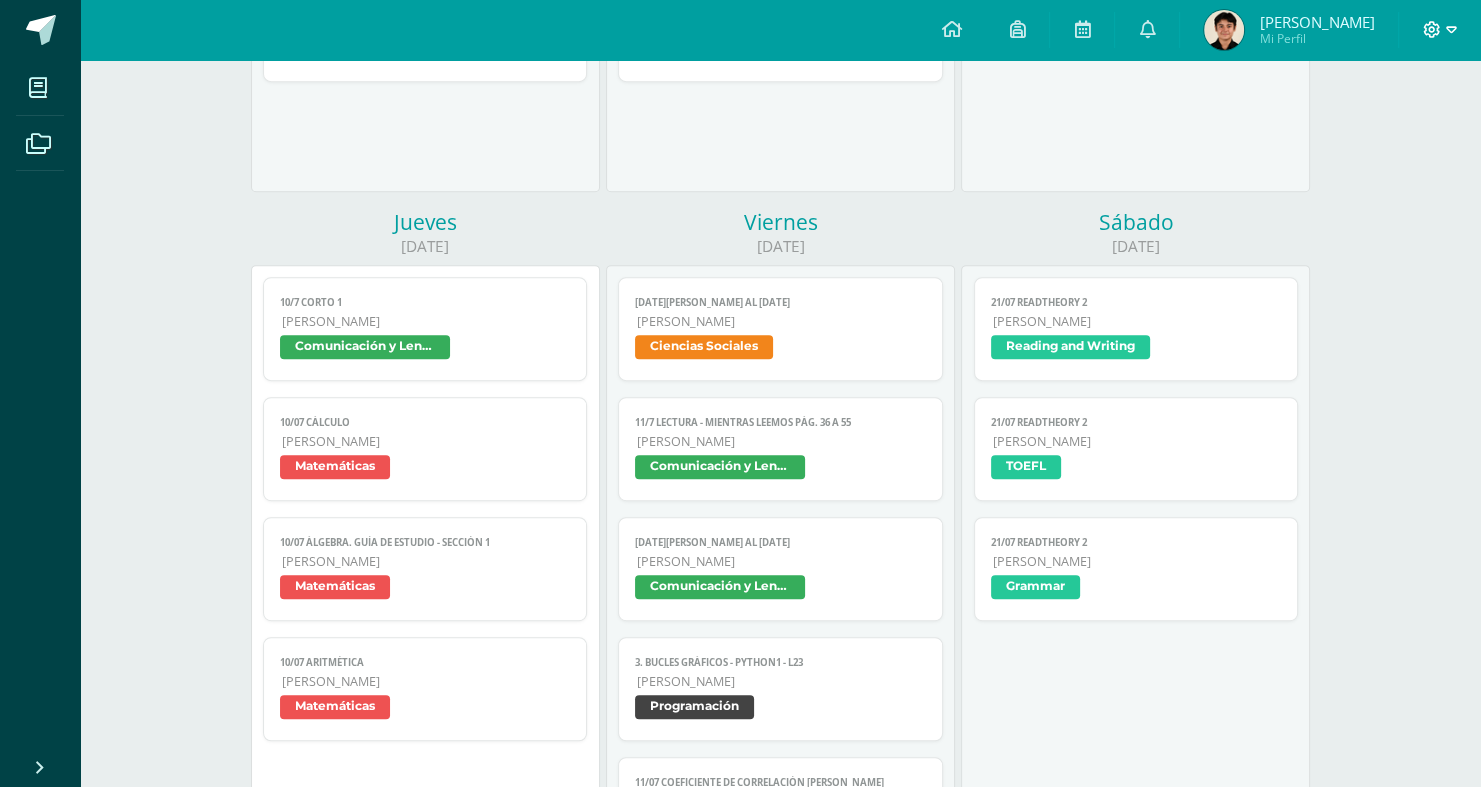 click 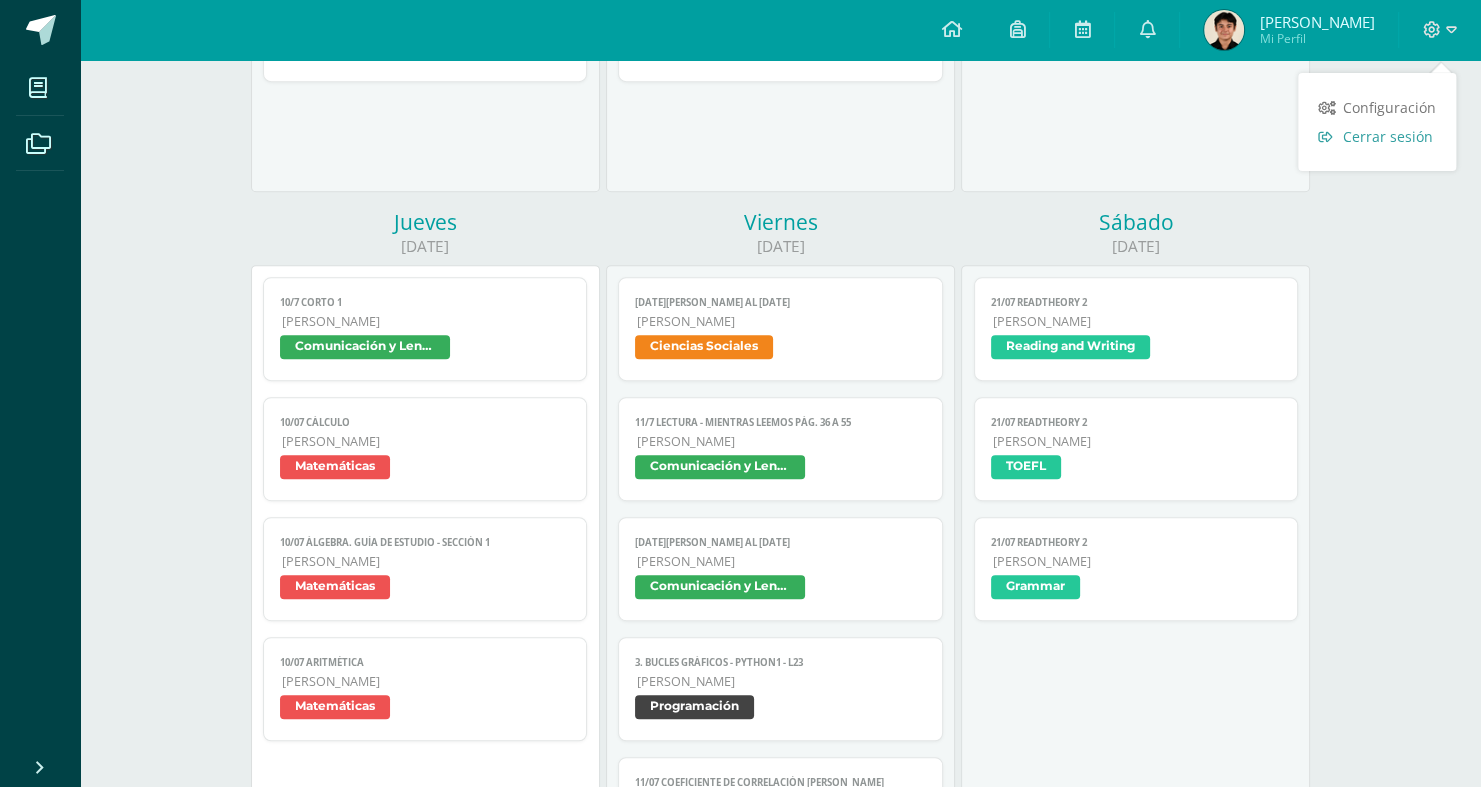 click on "Cerrar sesión" at bounding box center [1388, 136] 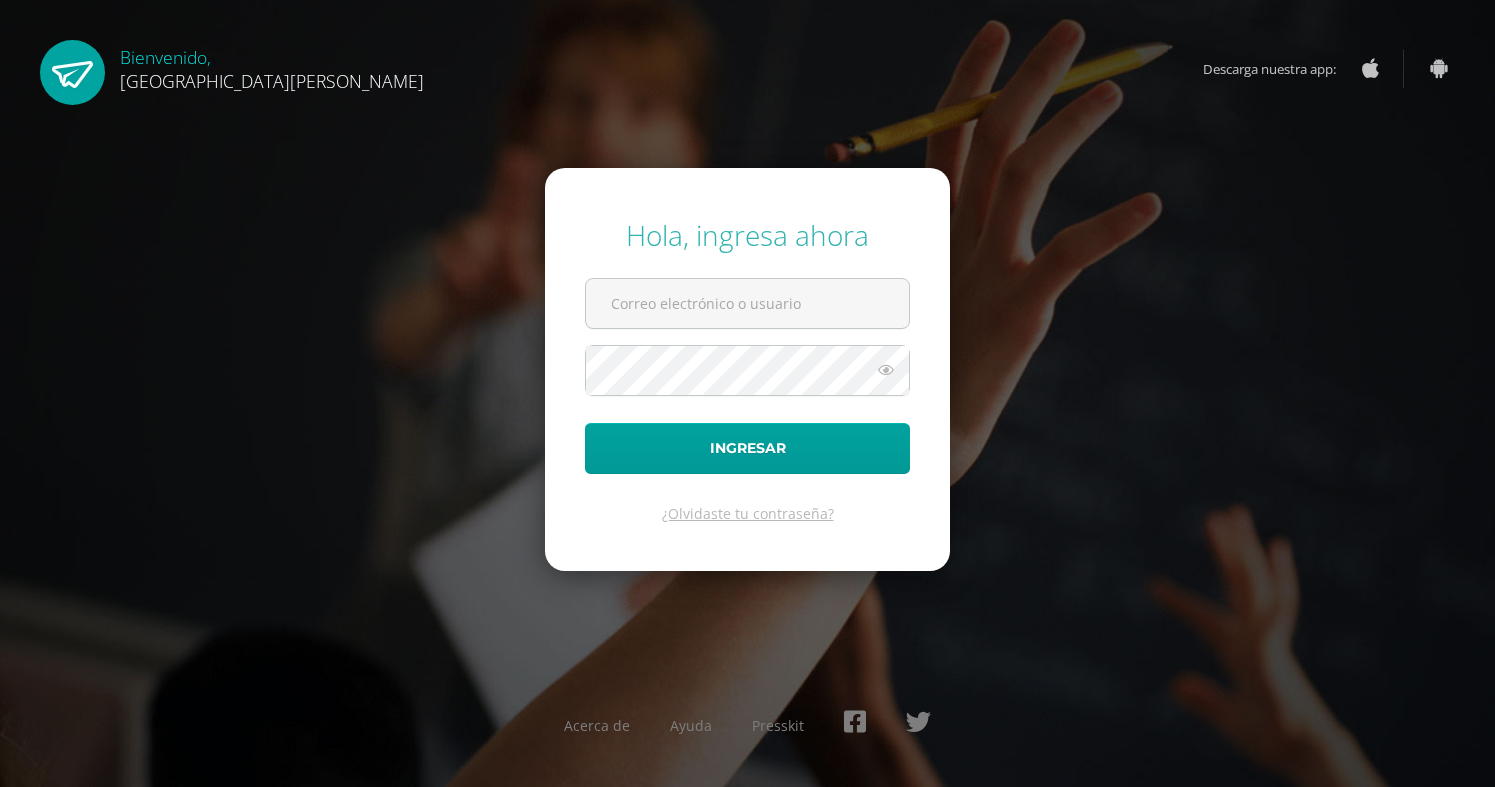 scroll, scrollTop: 0, scrollLeft: 0, axis: both 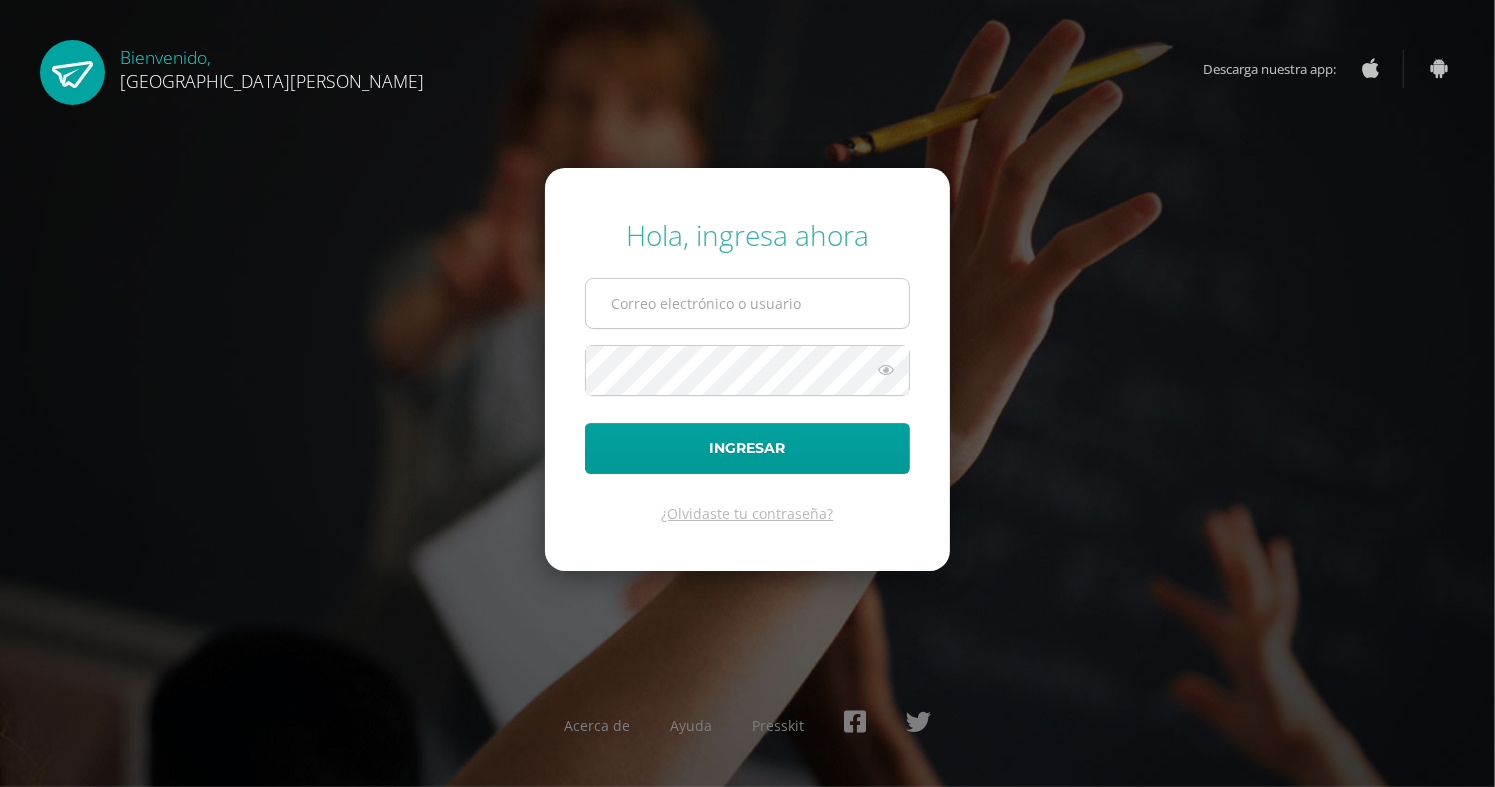 click at bounding box center [747, 303] 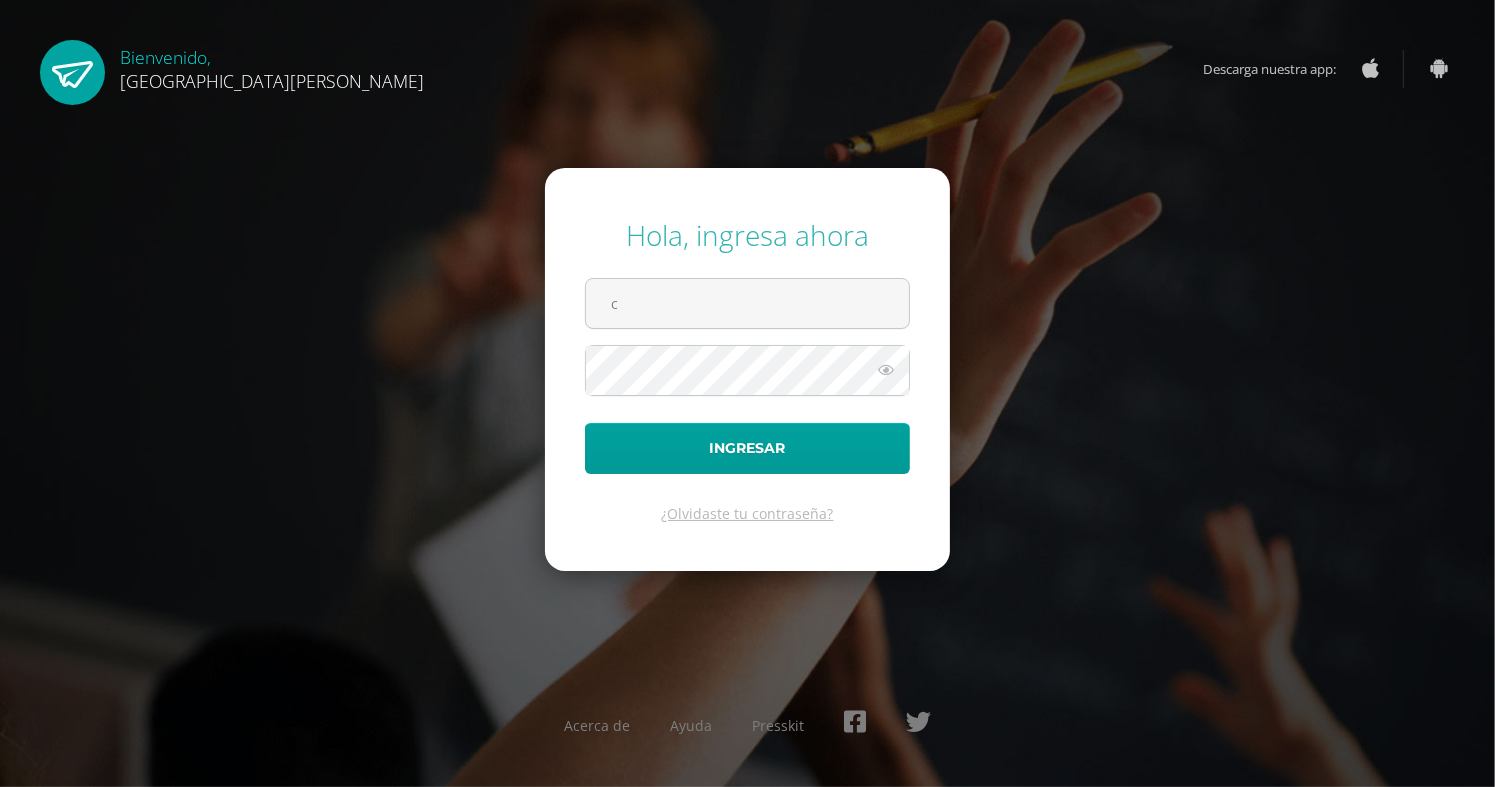 type on "carlos.aldana@centroeducativoelvalle.edu.gt" 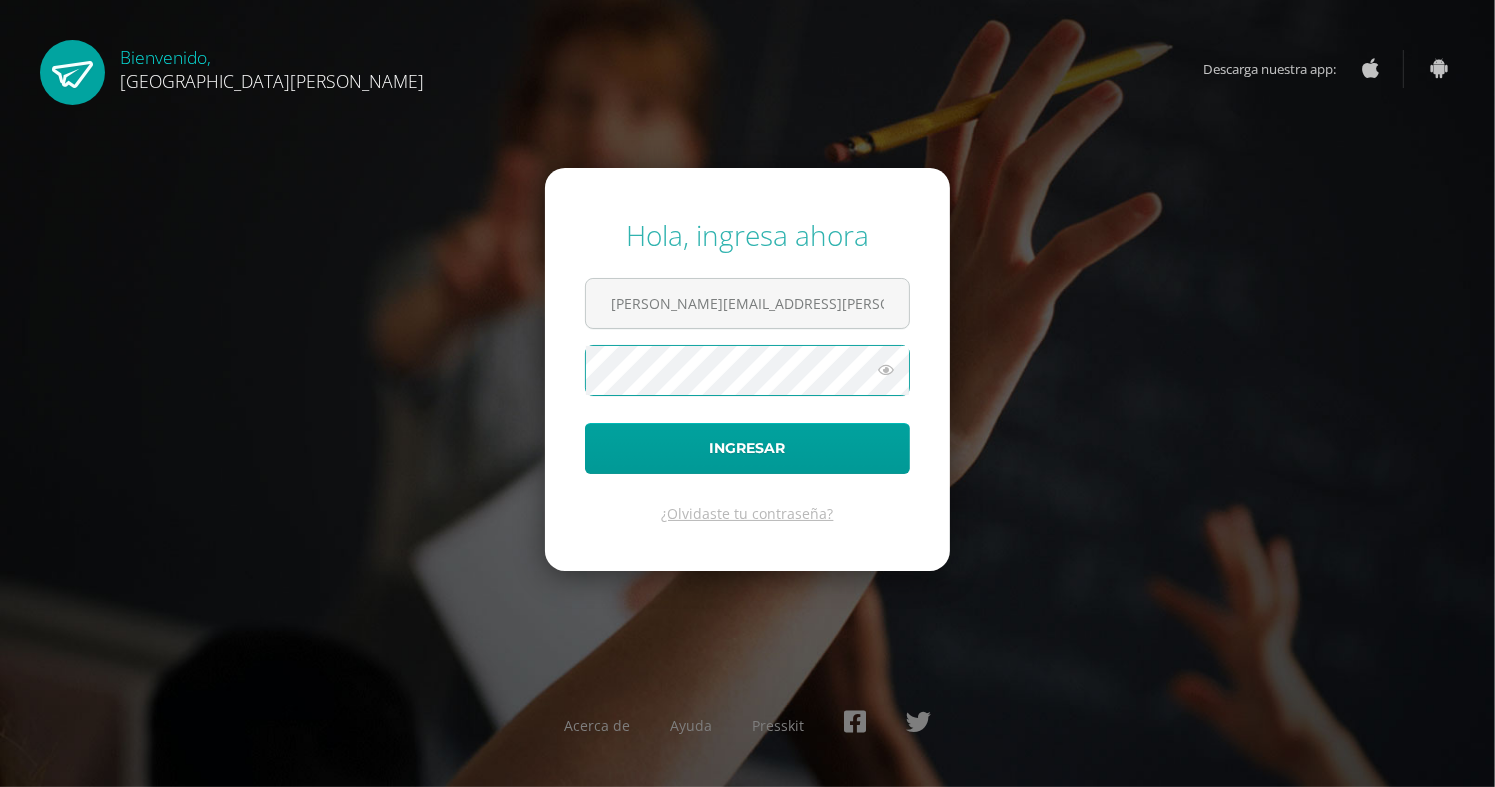 click on "Ingresar" at bounding box center (747, 448) 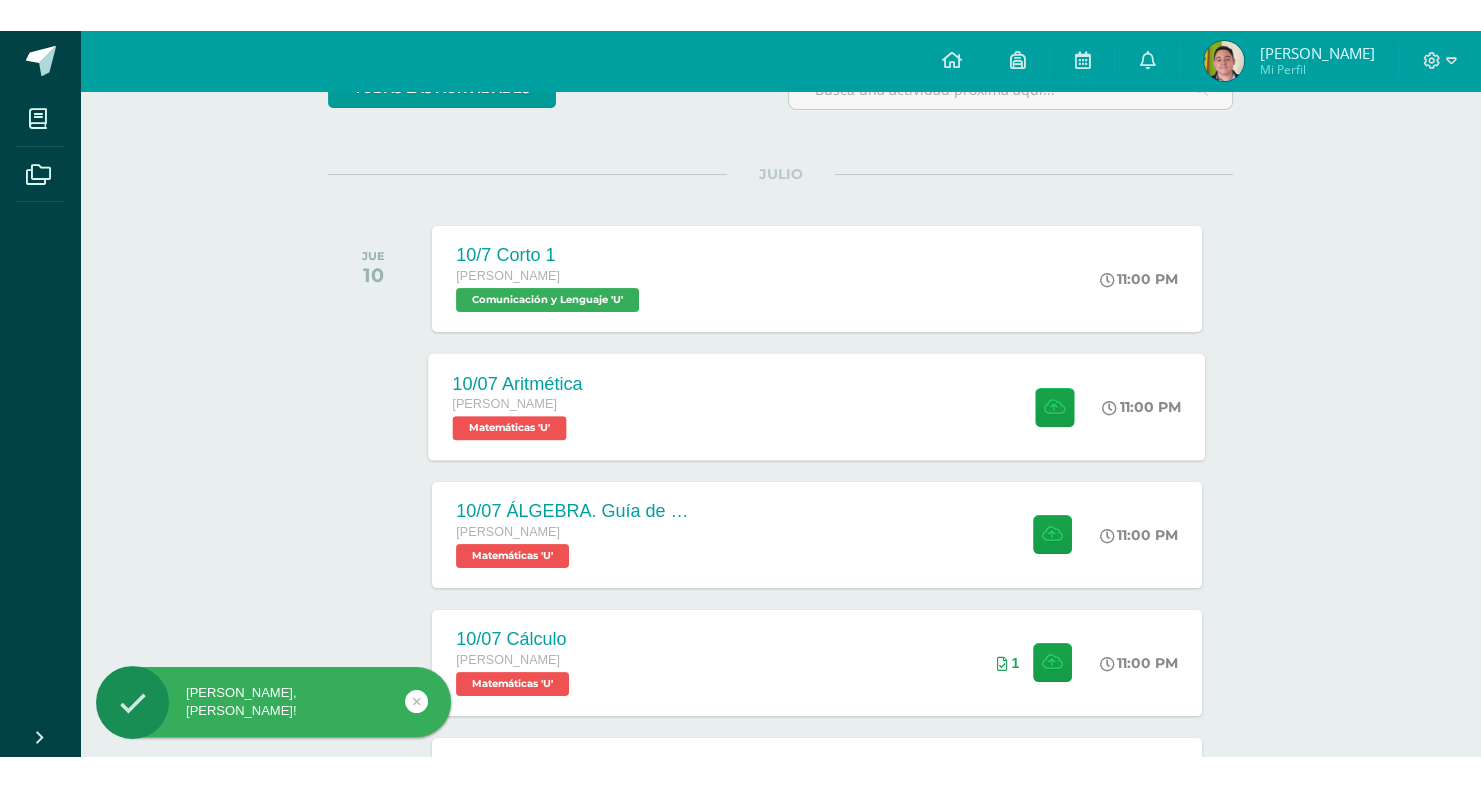 scroll, scrollTop: 300, scrollLeft: 0, axis: vertical 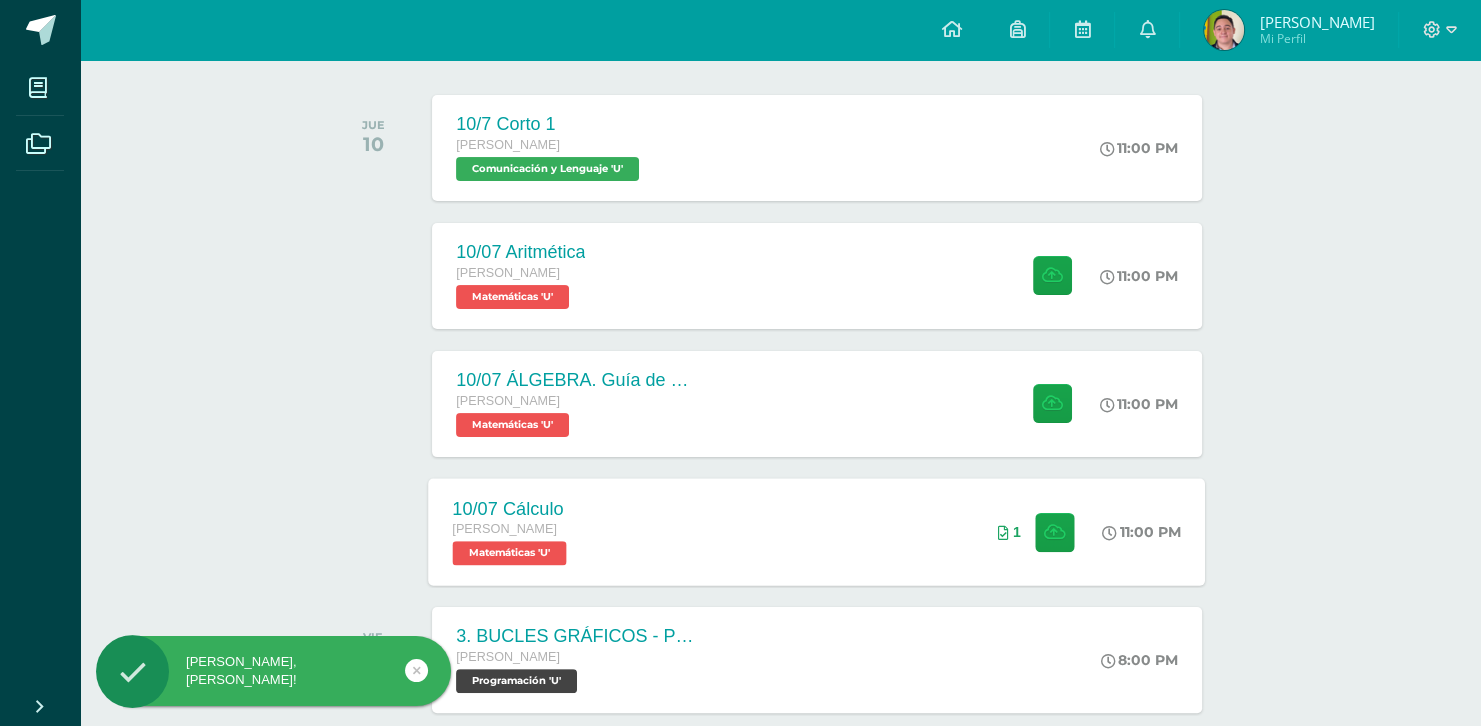 click on "10/07 Cálculo
Quinto Bachillerato
Matemáticas 'U'
11:00 PM
1
10/07 Cálculo
Matemáticas" at bounding box center [817, 531] 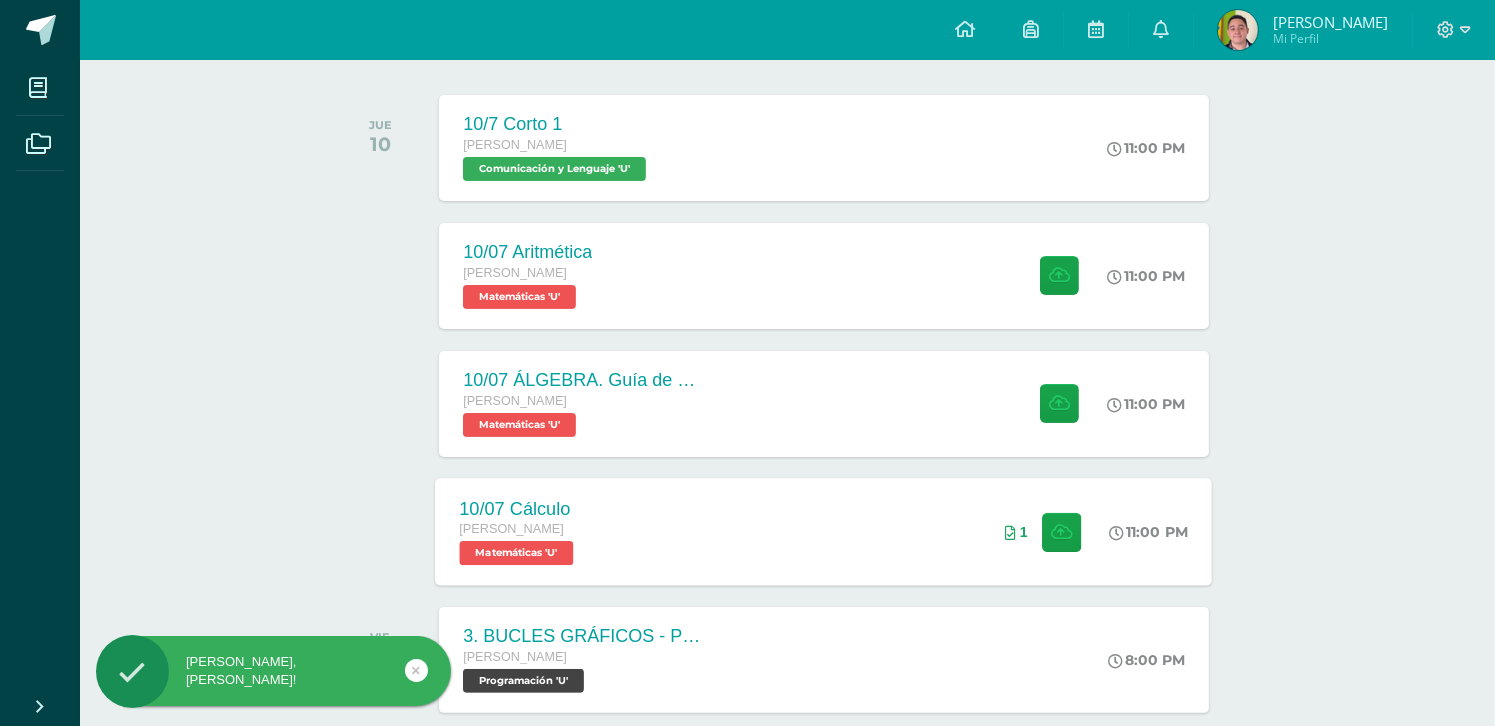 click on "10/07 Cálculo
Matemáticas
Cargando contenido
Loading..." at bounding box center (747, 363) 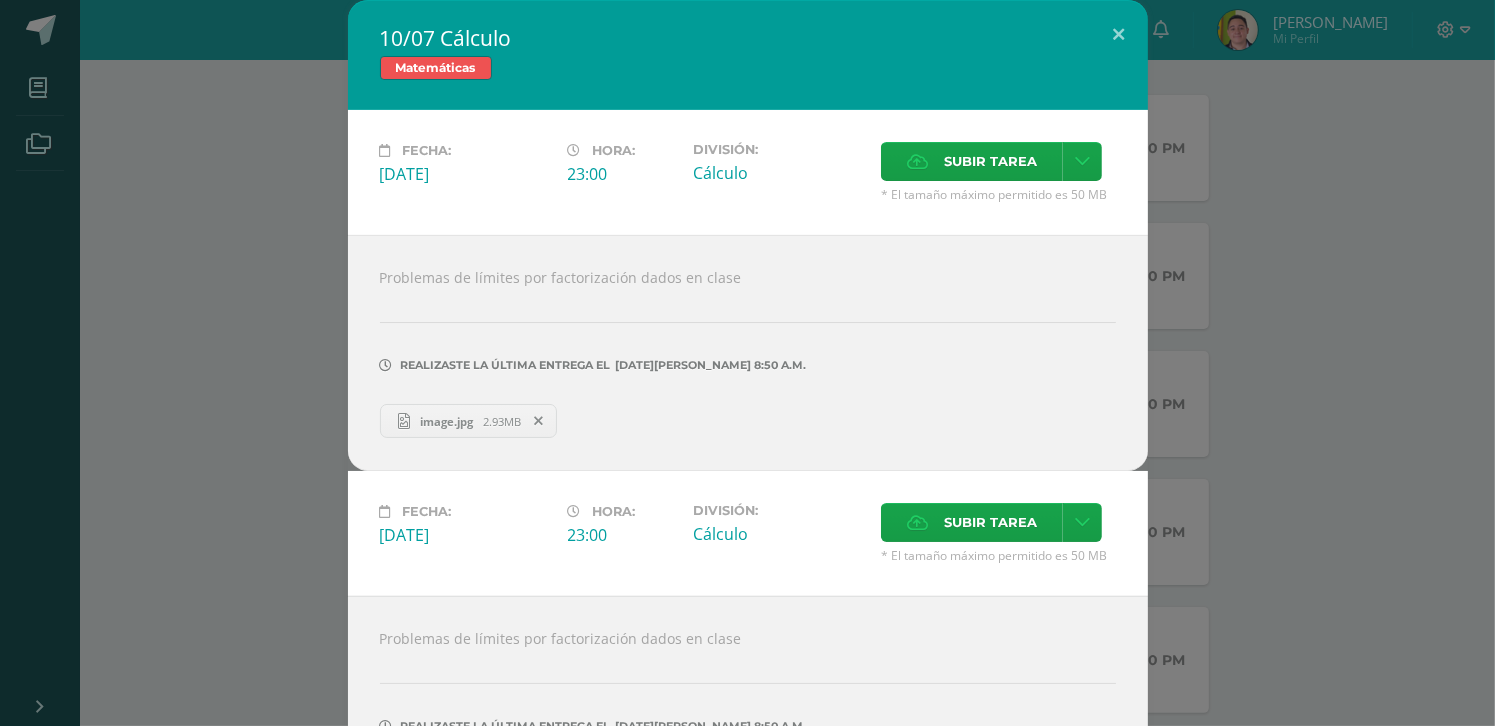 click on "10/07 Cálculo
Matemáticas
Fecha:
Jueves 10 de Julio
Hora:
23:00
División:
Cálculo" at bounding box center (747, 416) 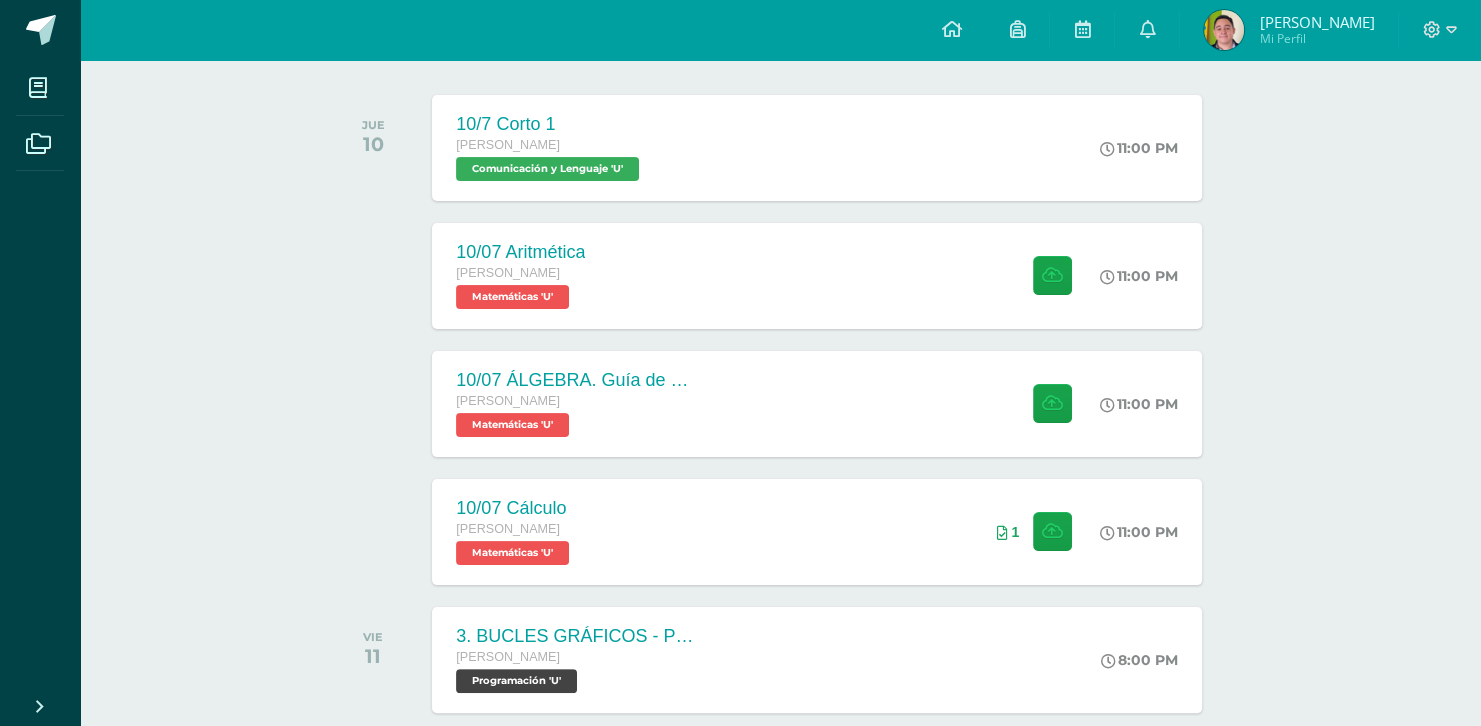 click on "10/07 Aritmética
Quinto Bachillerato
Matemáticas 'U'" at bounding box center (520, 276) 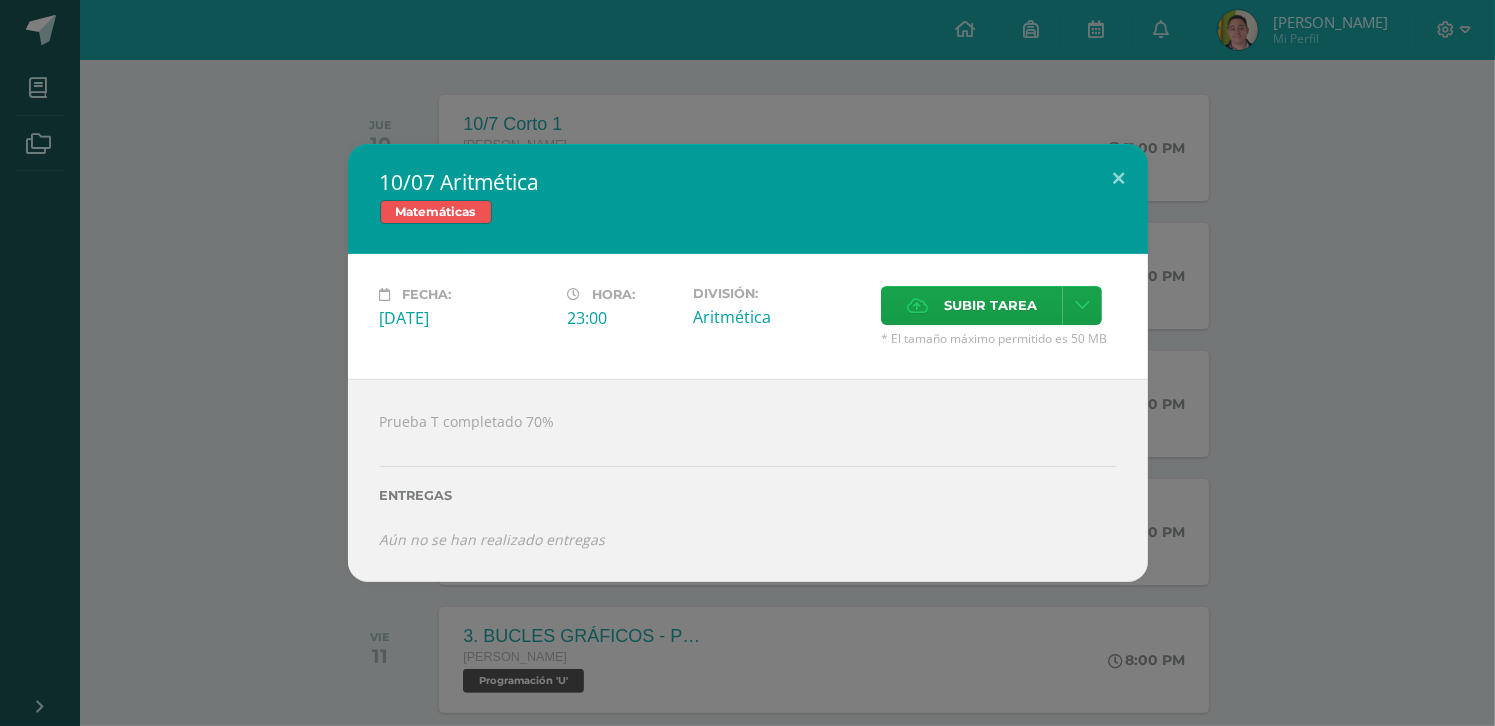 click on "10/07 Aritmética
Matemáticas
Fecha:
[DATE][PERSON_NAME]:
23:00
División:
Aritmética" at bounding box center (747, 362) 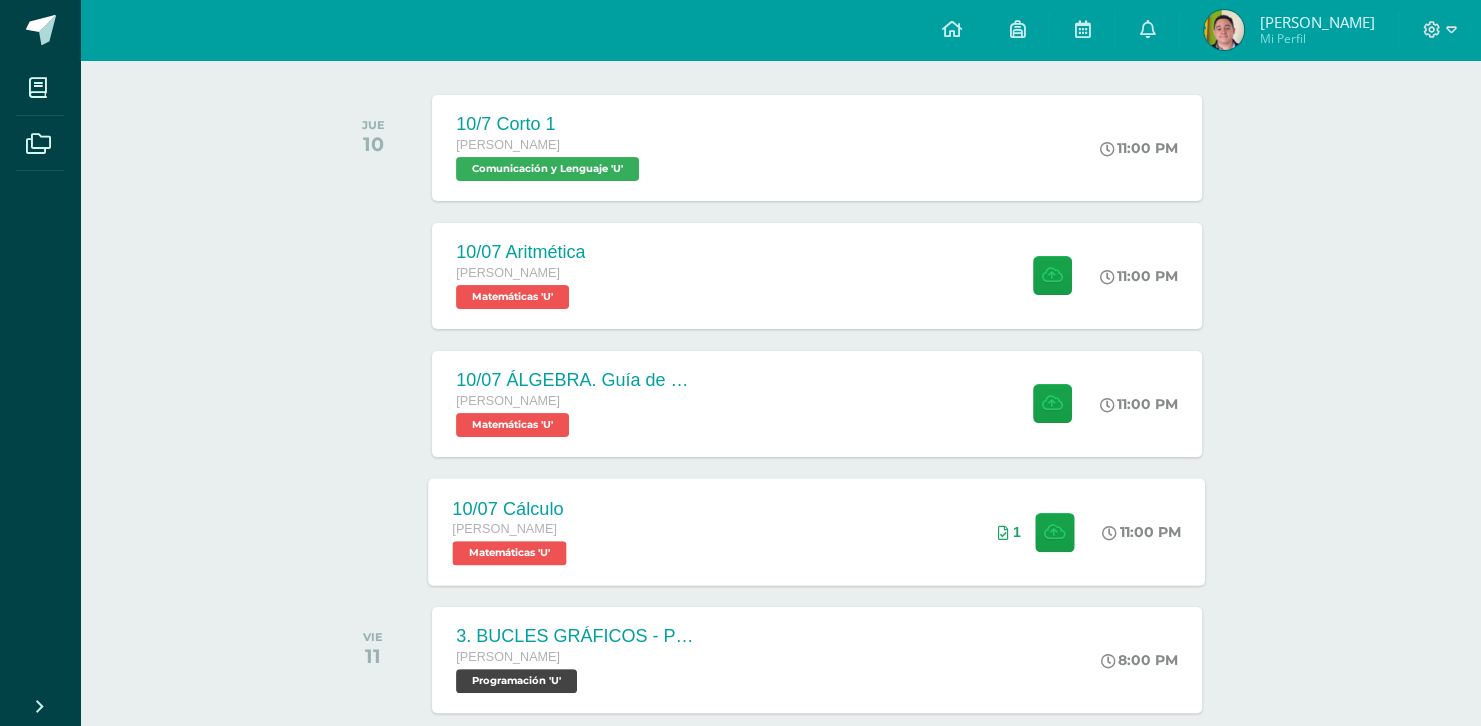 click on "10/07 Cálculo
Quinto Bachillerato
Matemáticas 'U'" at bounding box center [512, 531] 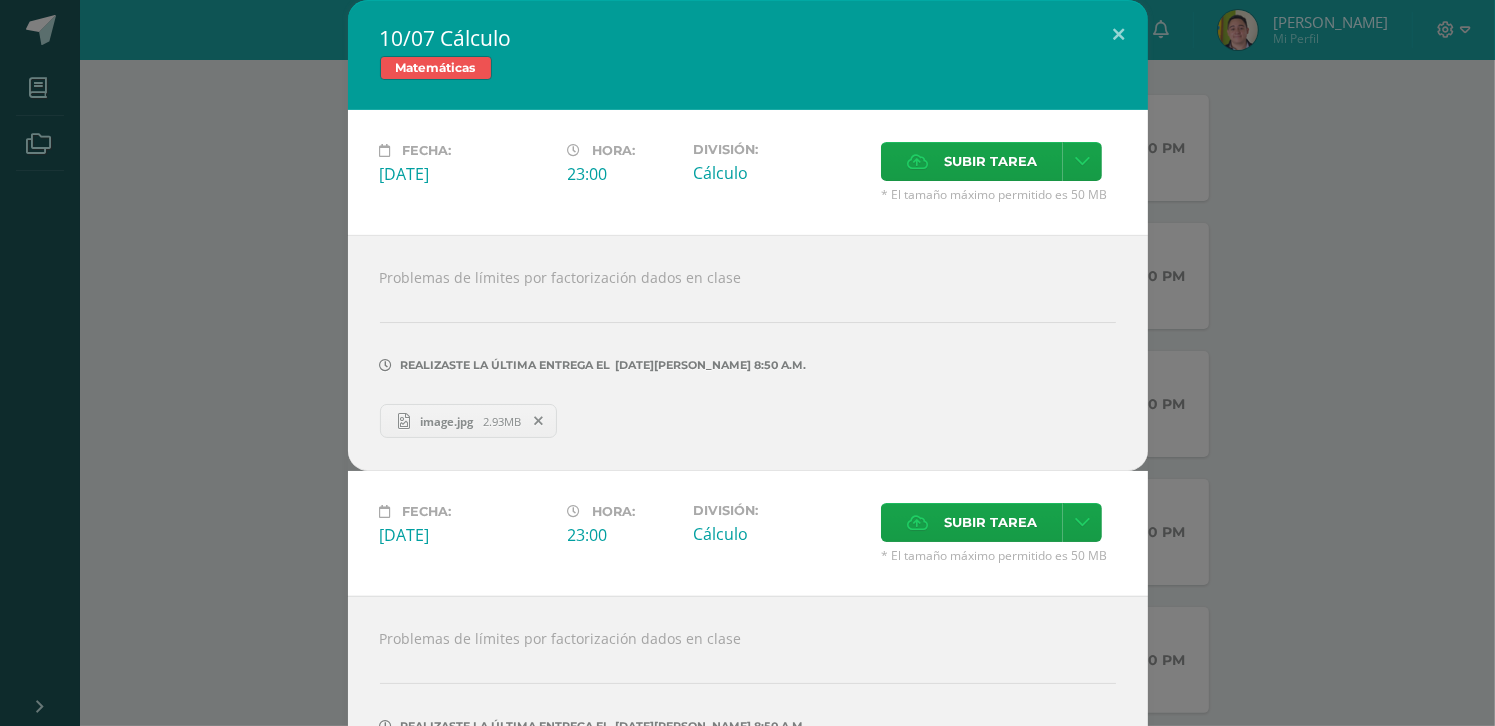 click 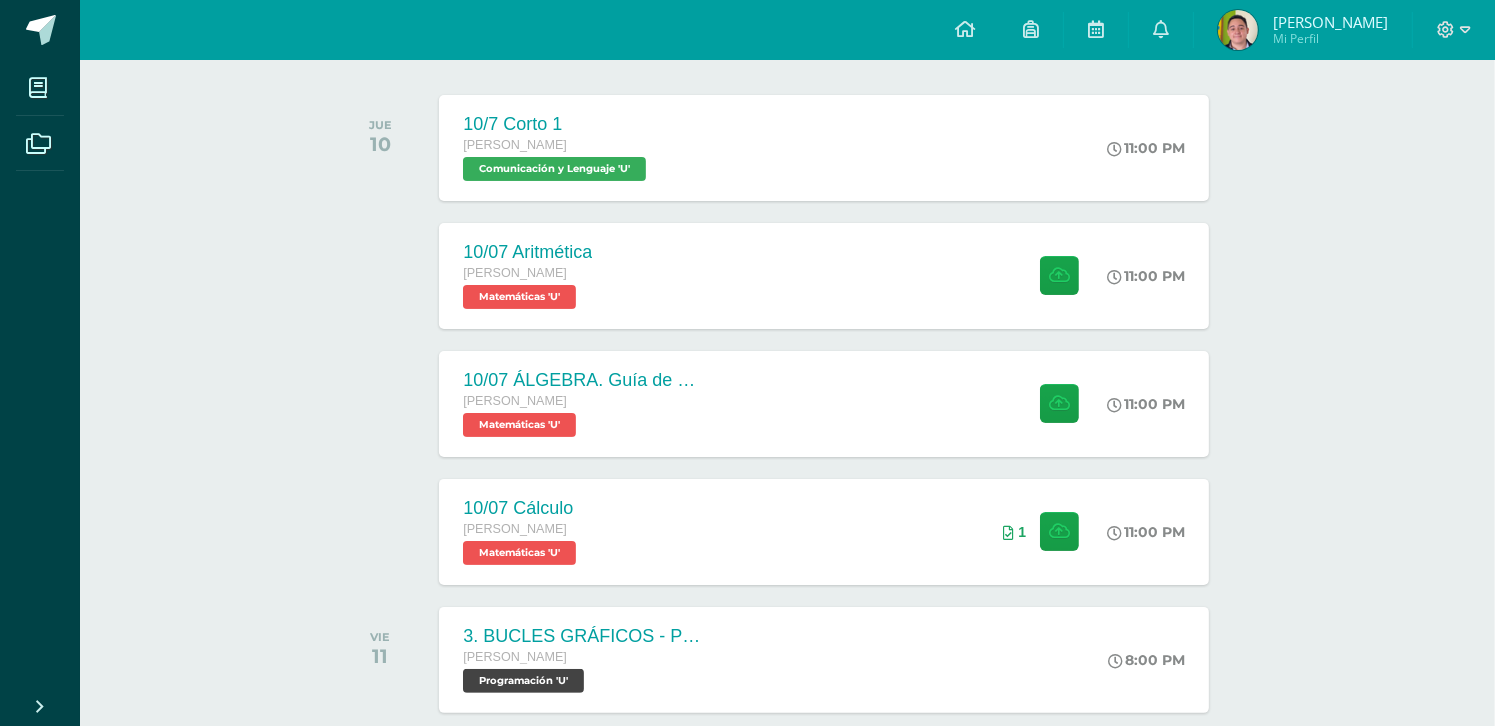 click on "10/07 Cálculo
Matemáticas
Fecha:
Jueves 10 de Julio
Hora:
23:00
División:
Cálculo" at bounding box center (747, 416) 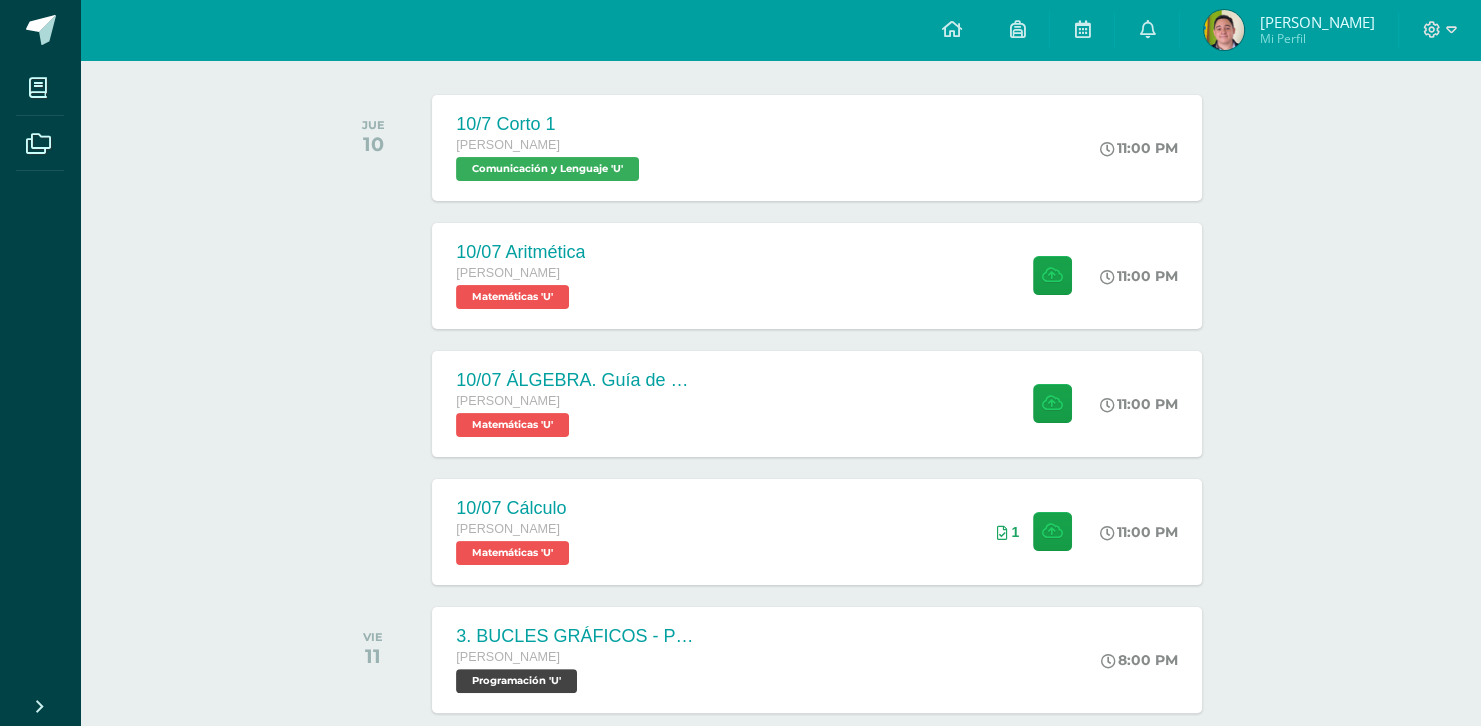 click on "Hola Carlos Fernando, bienvenido a Edoo!         Mis cursos Archivos Cerrar panel
Biología
Quinto
Bachillerato
"U"
Ciencias Sociales
Quinto
Bachillerato
"U"
Computación
Quinto
Bachillerato
"U"
Comunicación y Lenguaje
Quinto
Bachillerato
"U"
Estadística
Quinto
Bachillerato
"U"
Ver Todos los Cursos Mi Perfil Avisos" at bounding box center (740, 717) 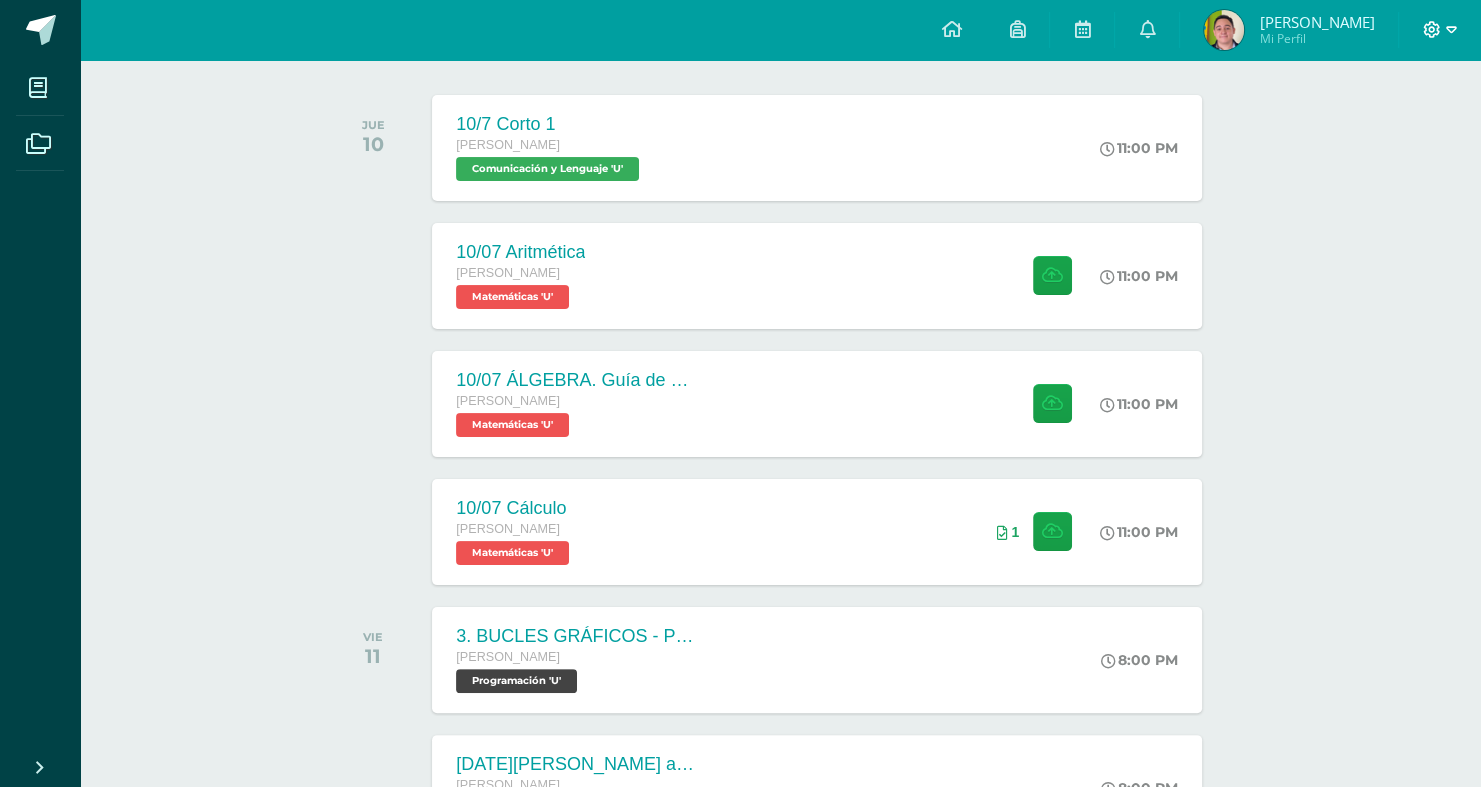 click at bounding box center (1440, 30) 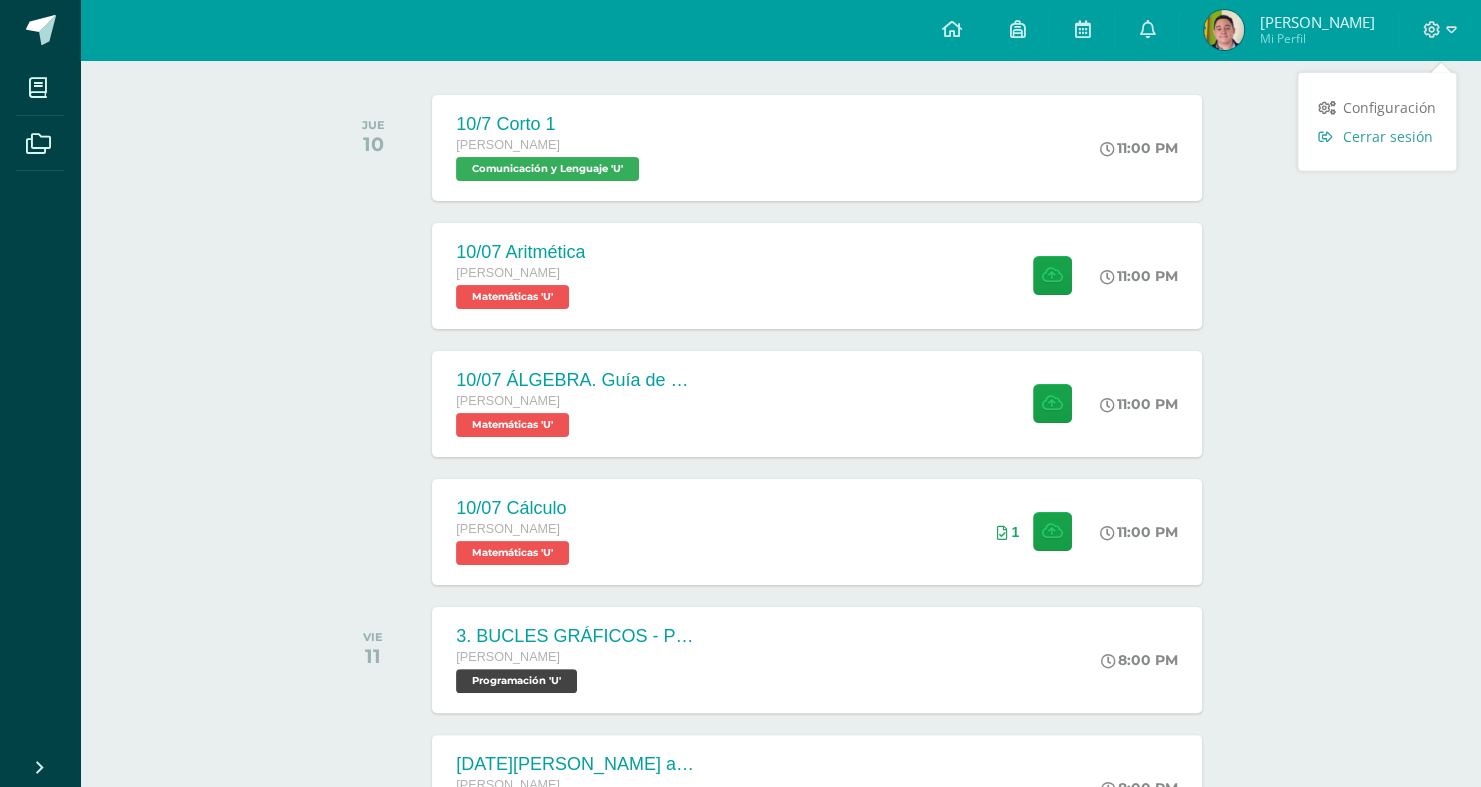 click on "Cerrar sesión" at bounding box center (1388, 136) 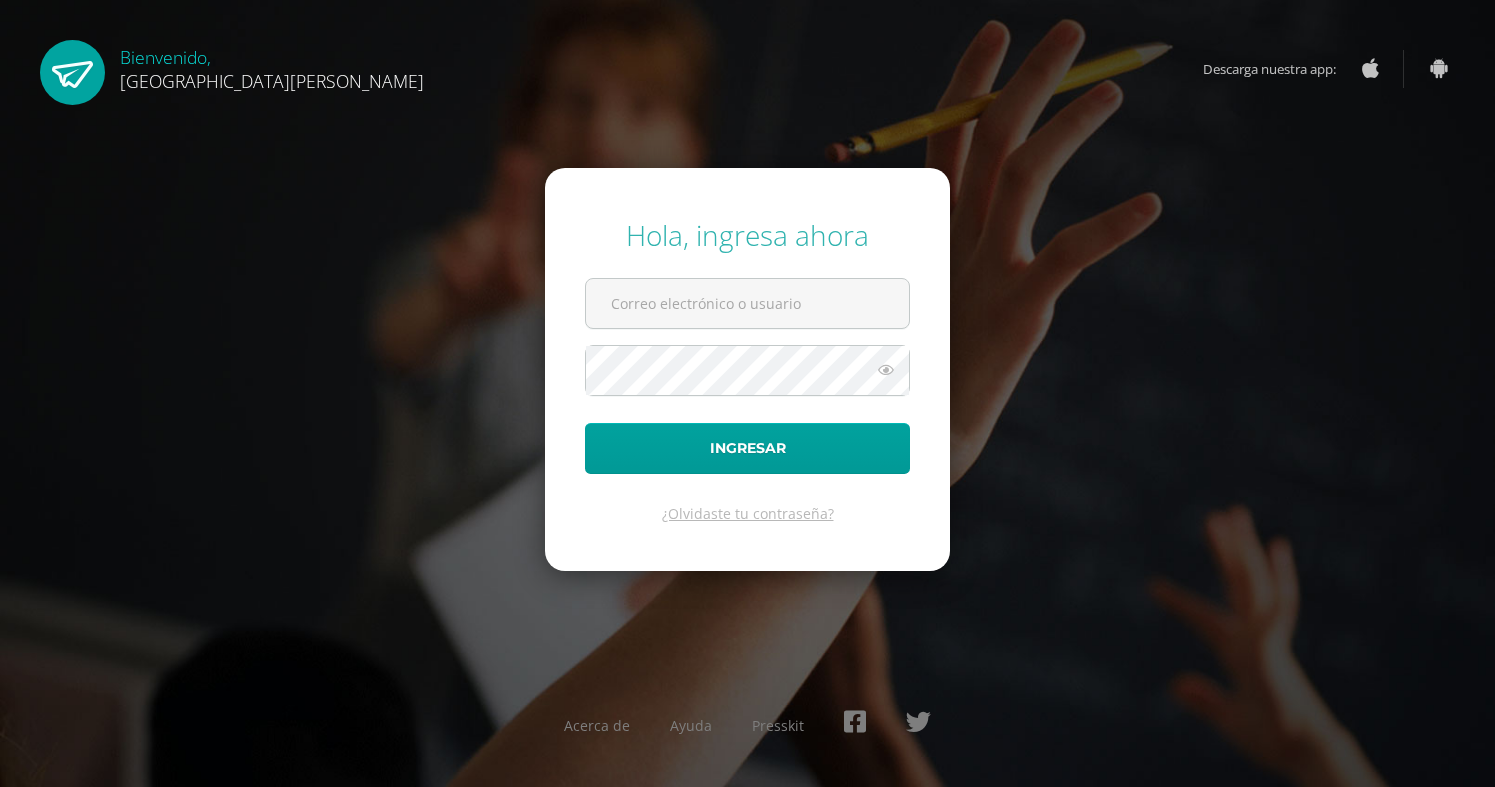 scroll, scrollTop: 0, scrollLeft: 0, axis: both 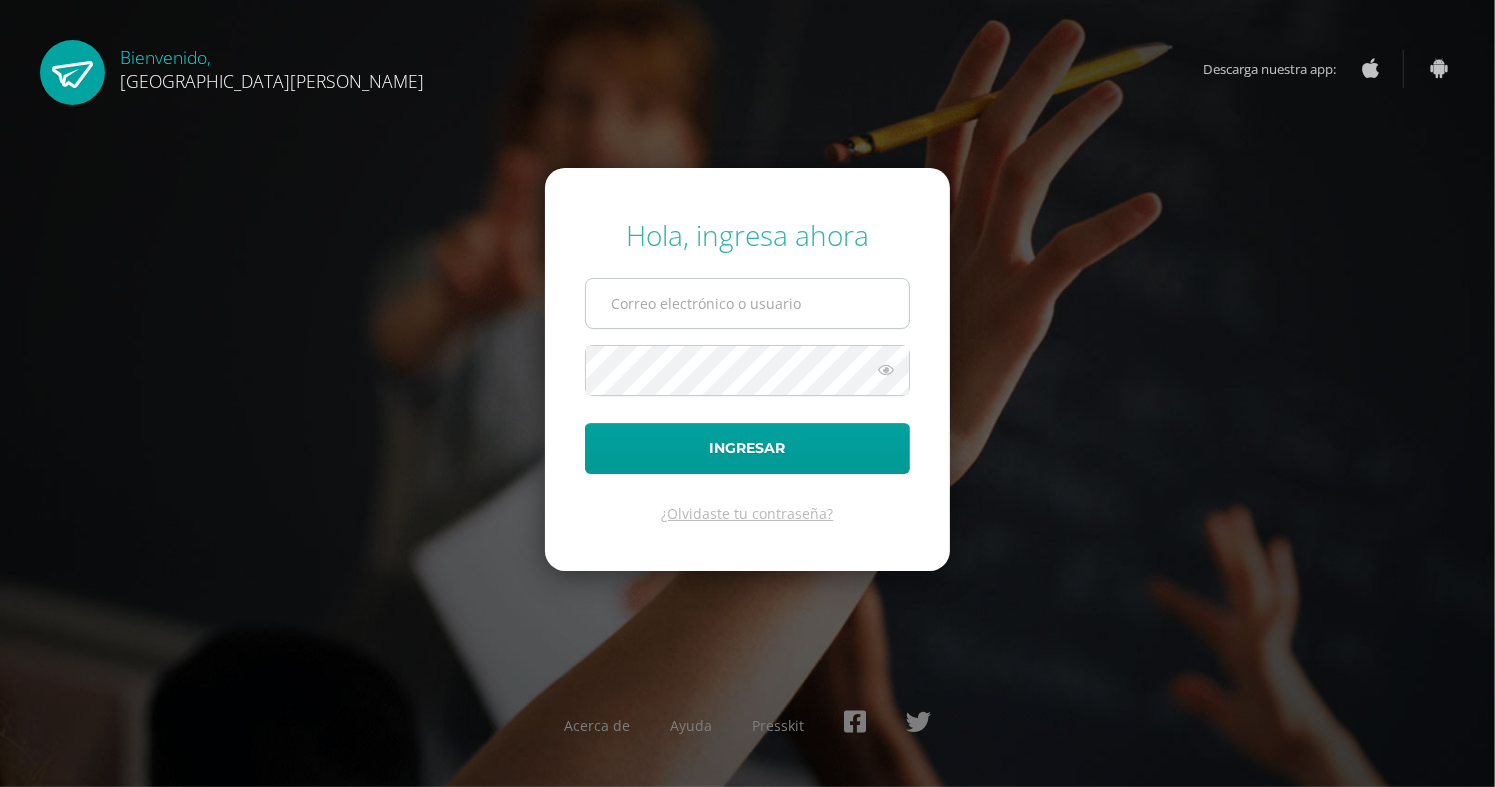 click at bounding box center [747, 303] 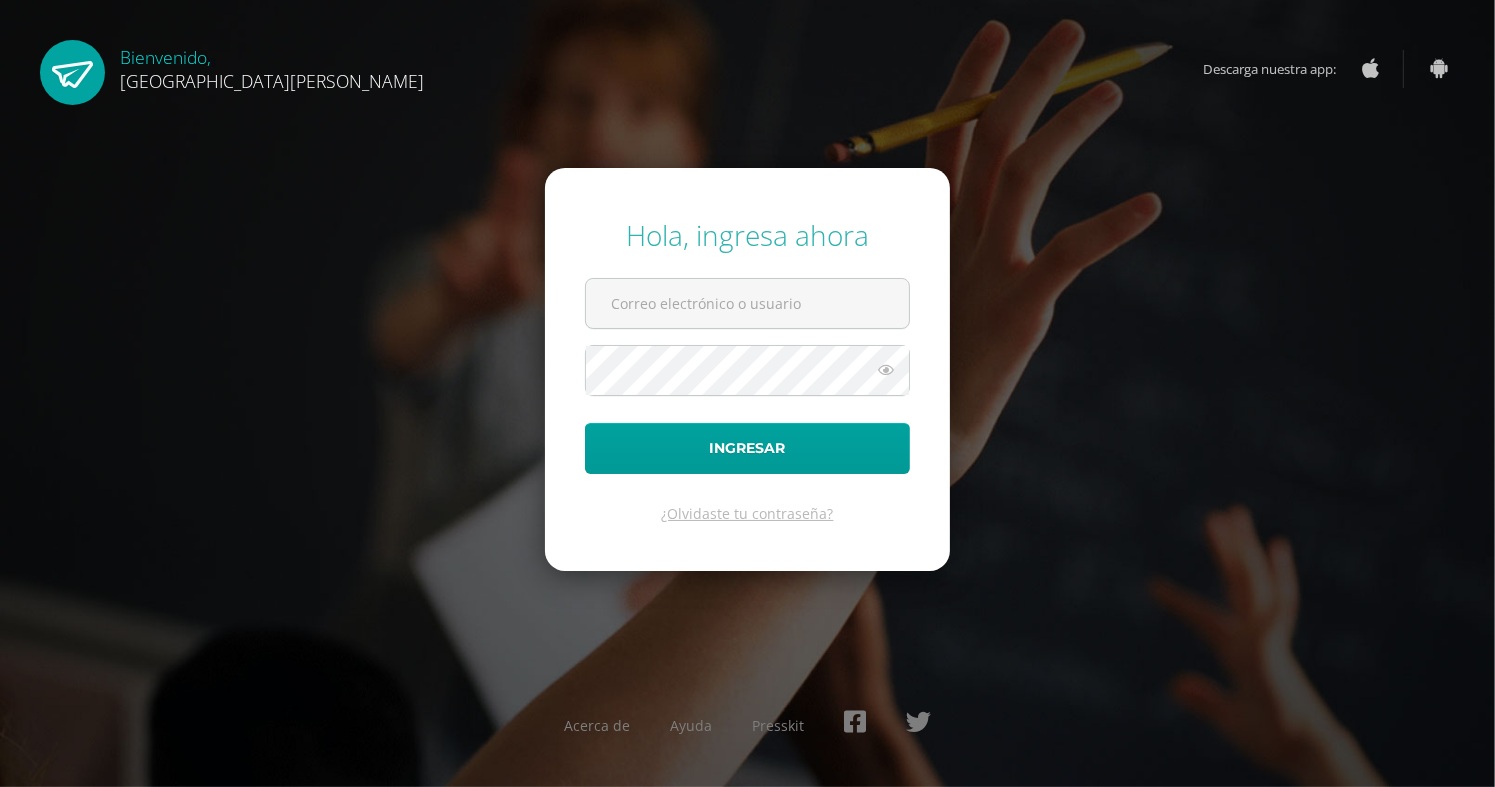 type on "giovanni.bravo@centroeducativoelvalle.edu.gt" 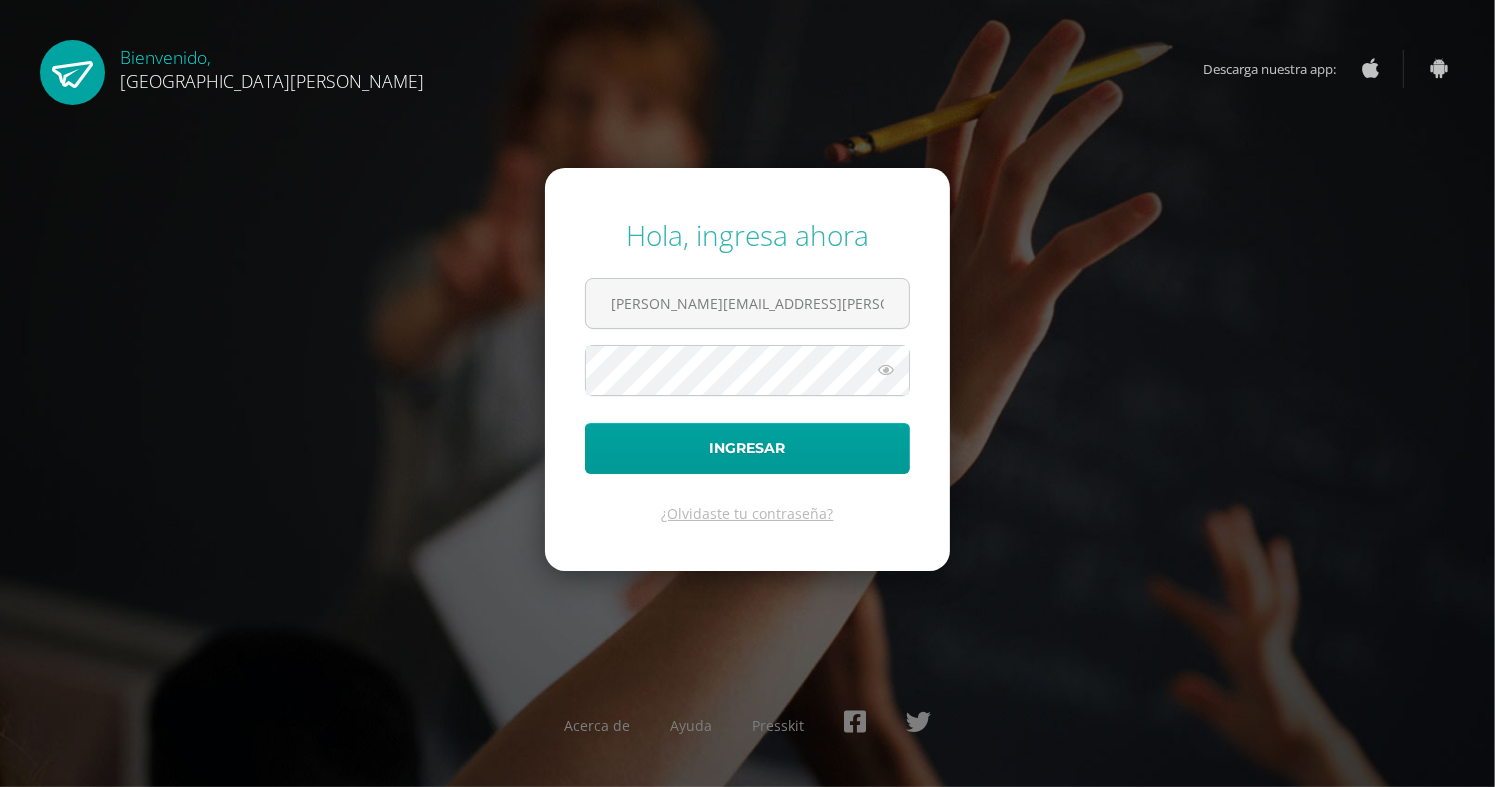 click on "Hola, ingresa ahora  giovanni.bravo@centroeducativoelvalle.edu.gt Ingresar ¿Olvidaste tu contraseña?" at bounding box center (747, 369) 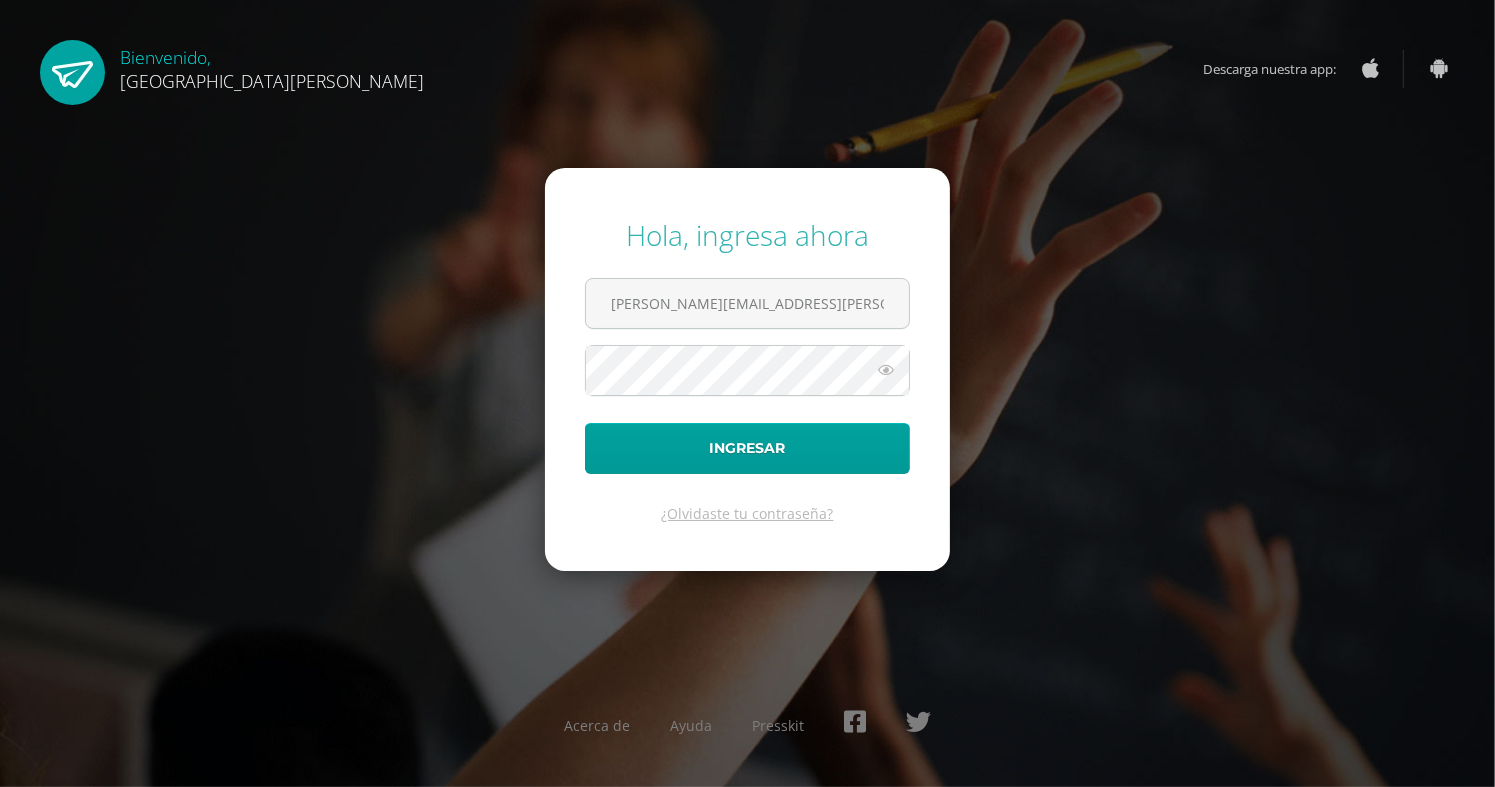 click on "Hola, ingresa ahora  giovanni.bravo@centroeducativoelvalle.edu.gt Ingresar ¿Olvidaste tu contraseña?" at bounding box center (747, 369) 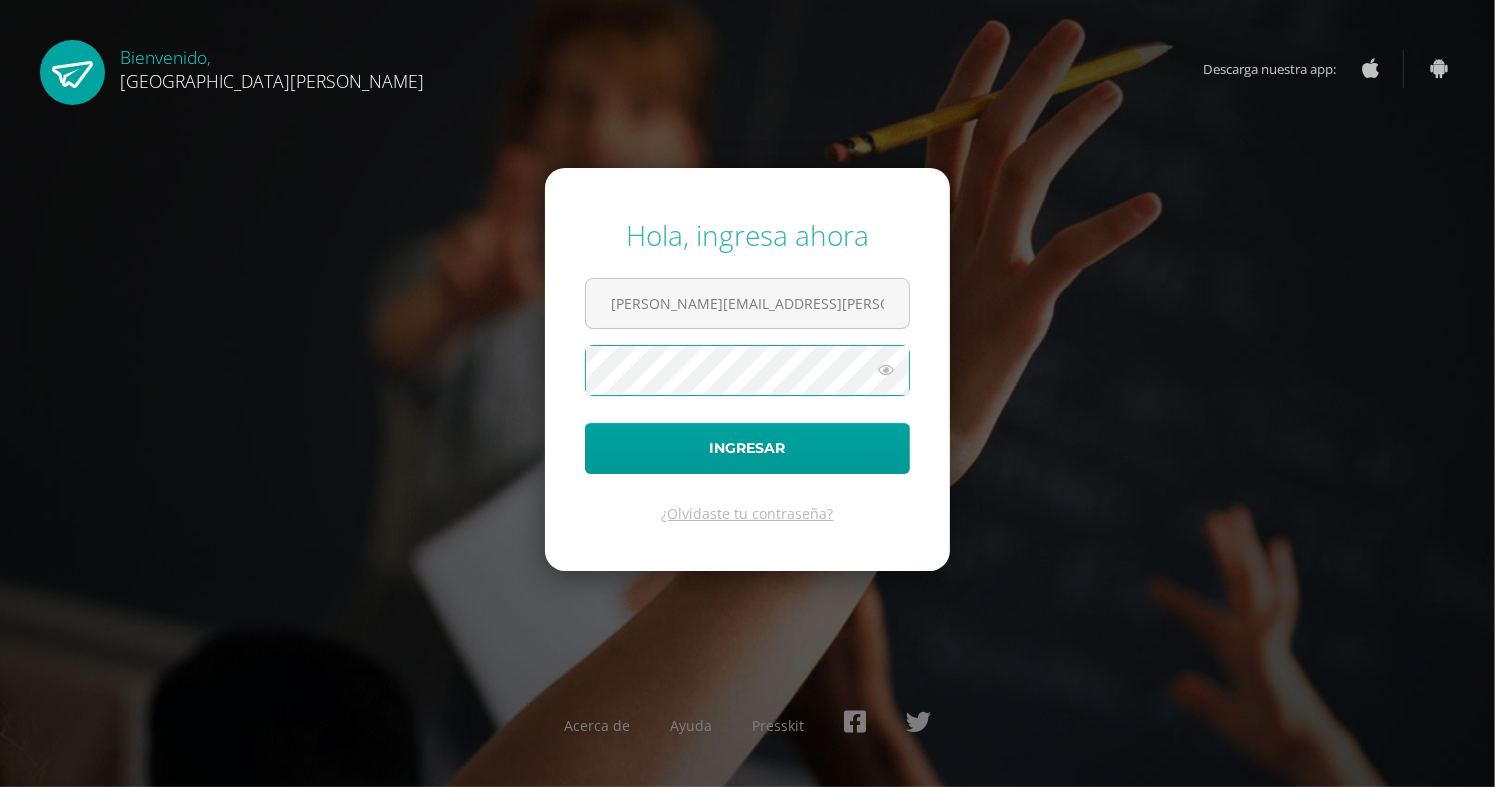 click on "Ingresar" at bounding box center [747, 448] 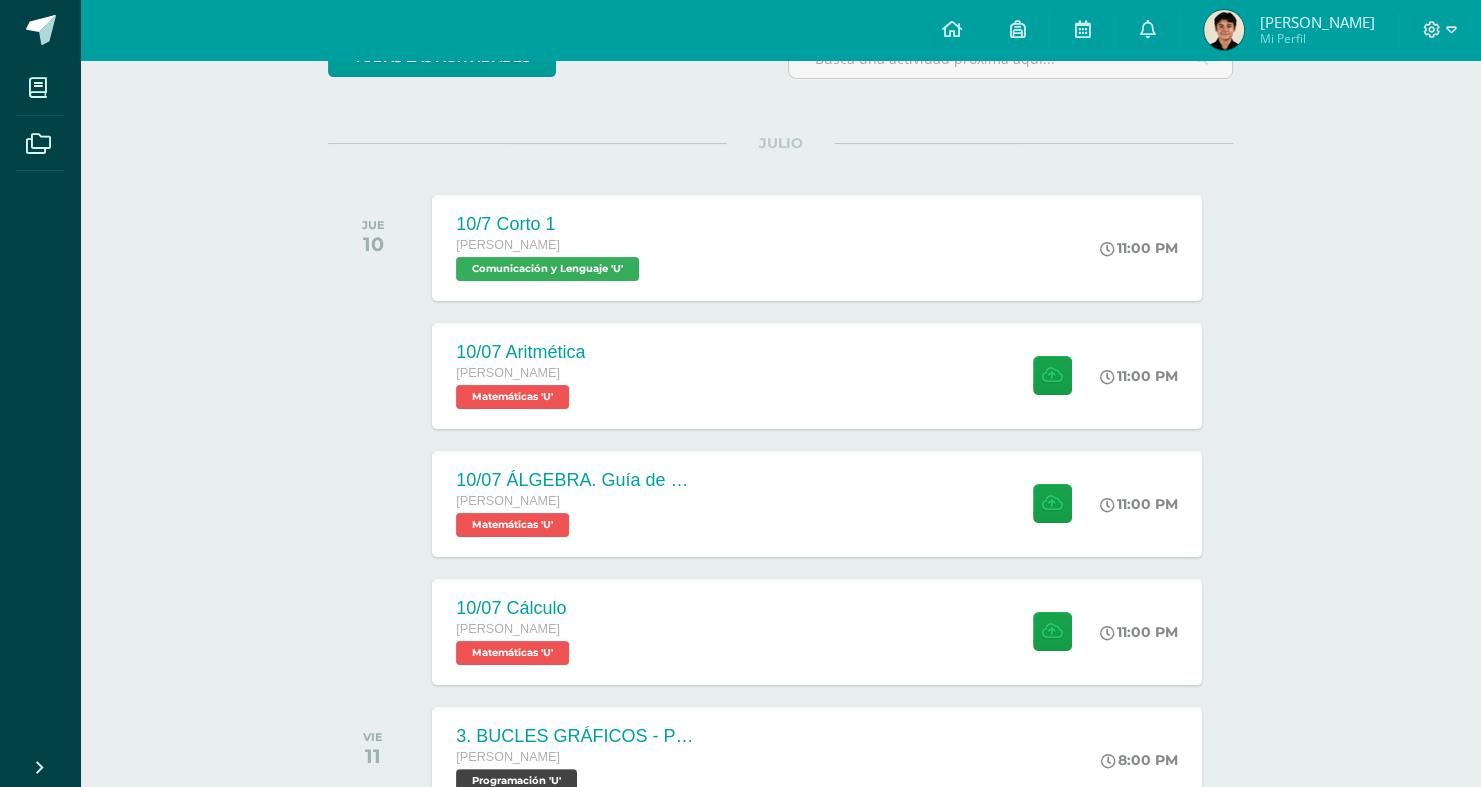 scroll, scrollTop: 300, scrollLeft: 0, axis: vertical 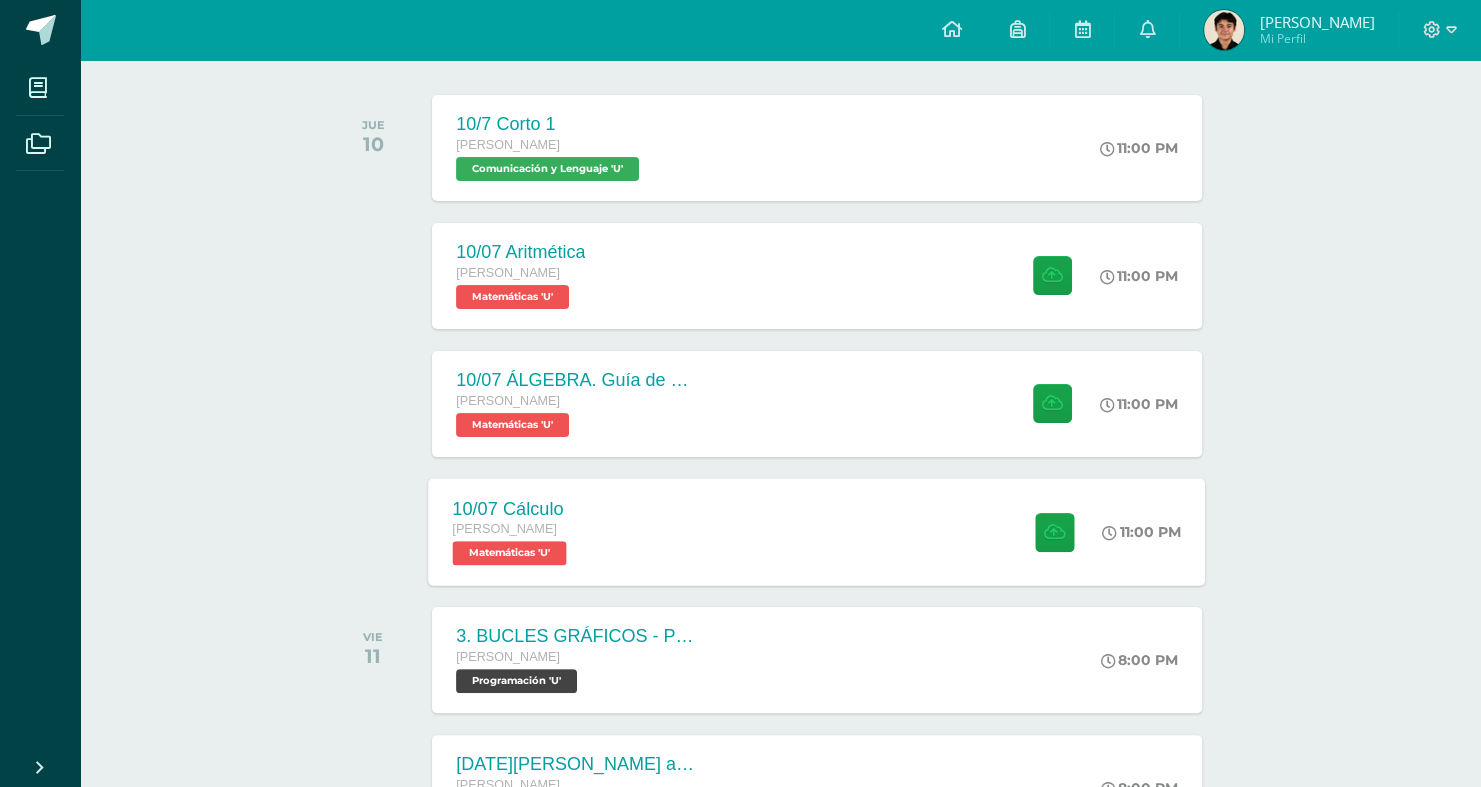 click on "10/07 Cálculo
[PERSON_NAME]
Matemáticas 'U'
11:00 PM
[DATE] Cálculo
Matemáticas" at bounding box center (817, 531) 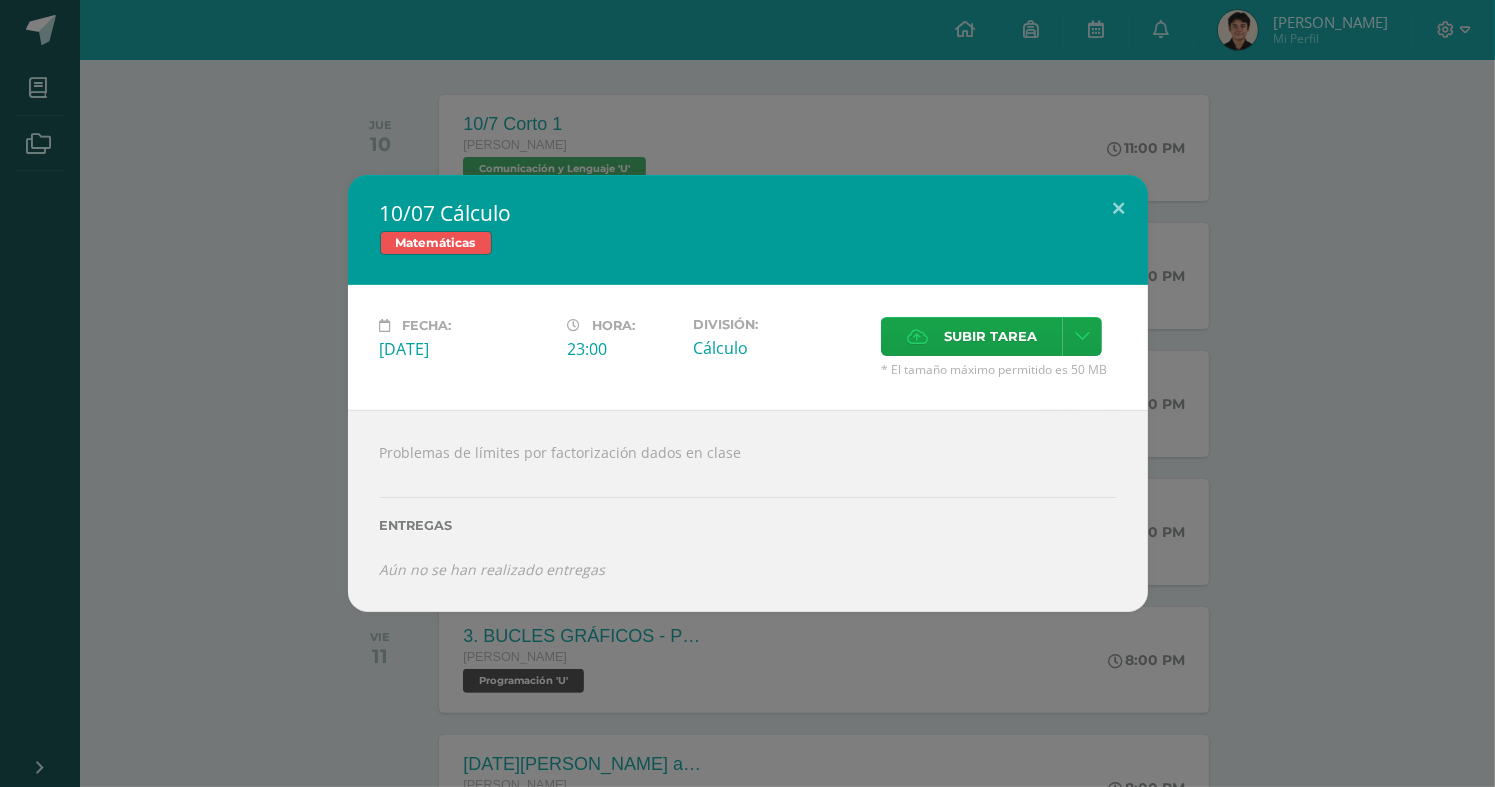 click on "10/07 Cálculo
Matemáticas
Fecha:
[DATE][PERSON_NAME]:
23:00
División:
Cálculo" at bounding box center (747, 393) 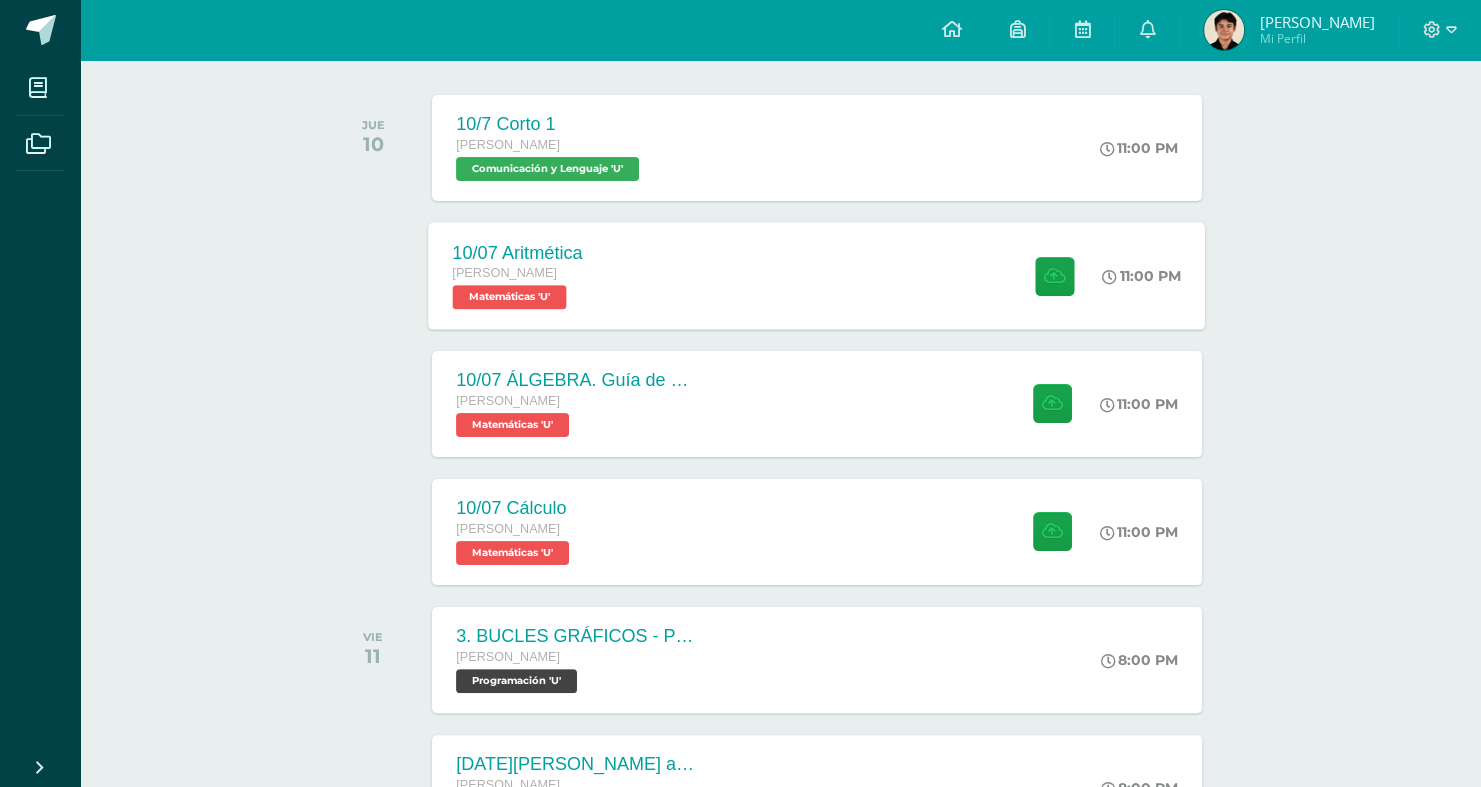 click on "10/07 Aritmética
[PERSON_NAME]
Matemáticas 'U'
11:00 PM
[DATE] Aritmética
Matemáticas" at bounding box center (817, 275) 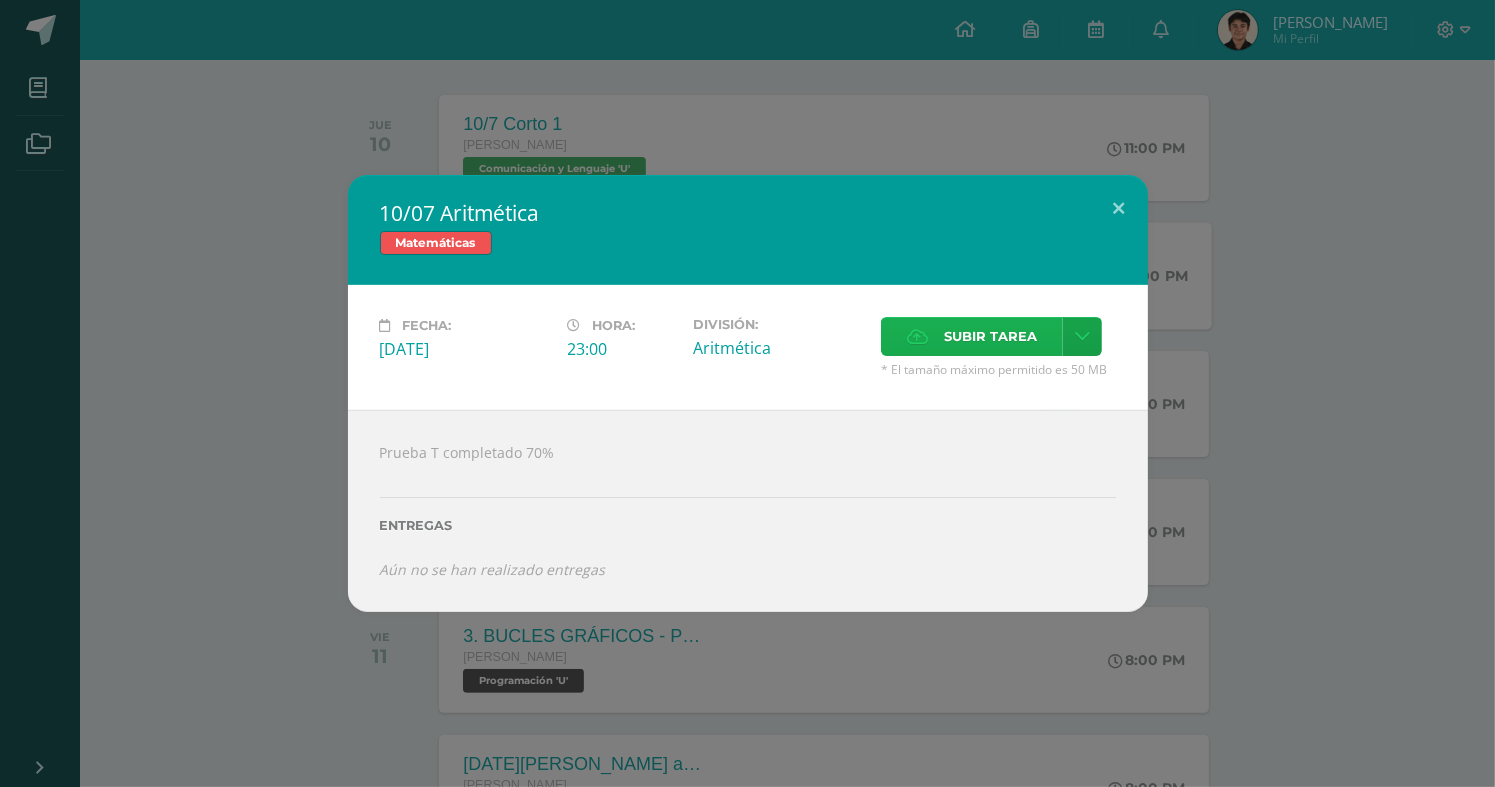 click on "Subir tarea" at bounding box center [972, 336] 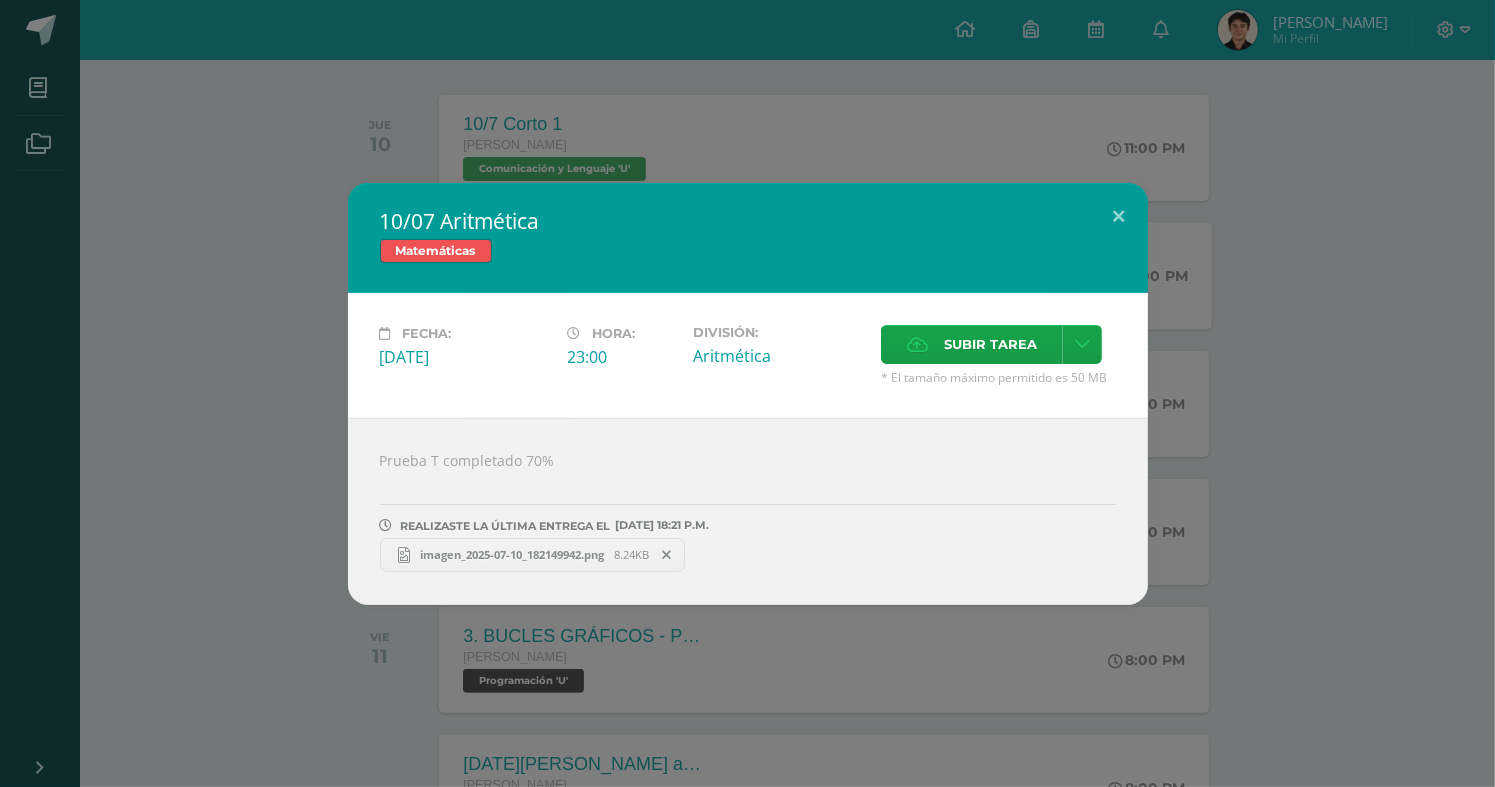click on "10/07 Aritmética
Matemáticas
Fecha:
[DATE][PERSON_NAME]:
23:00
División:
Aritmética" at bounding box center (747, 393) 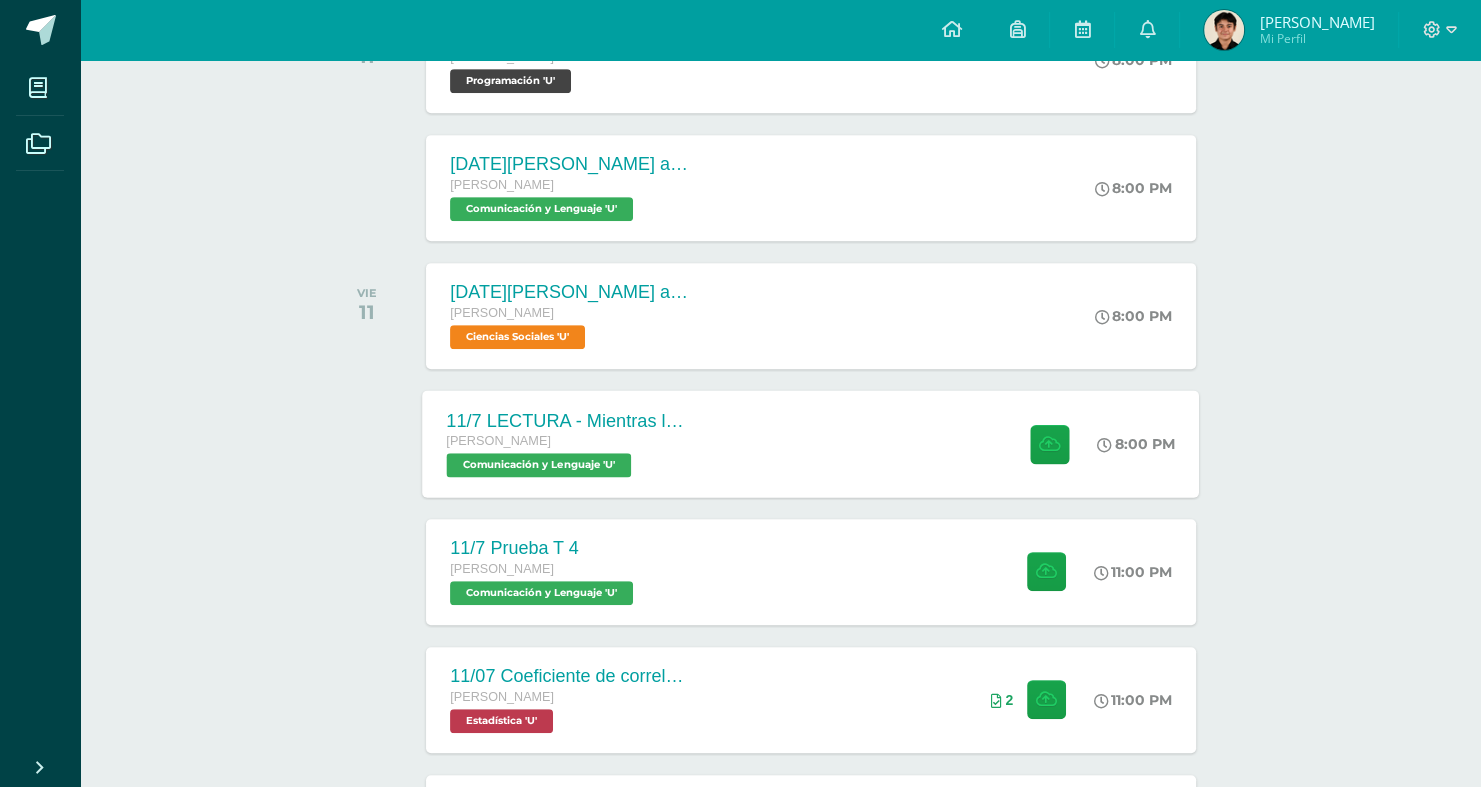 scroll, scrollTop: 1100, scrollLeft: 6, axis: both 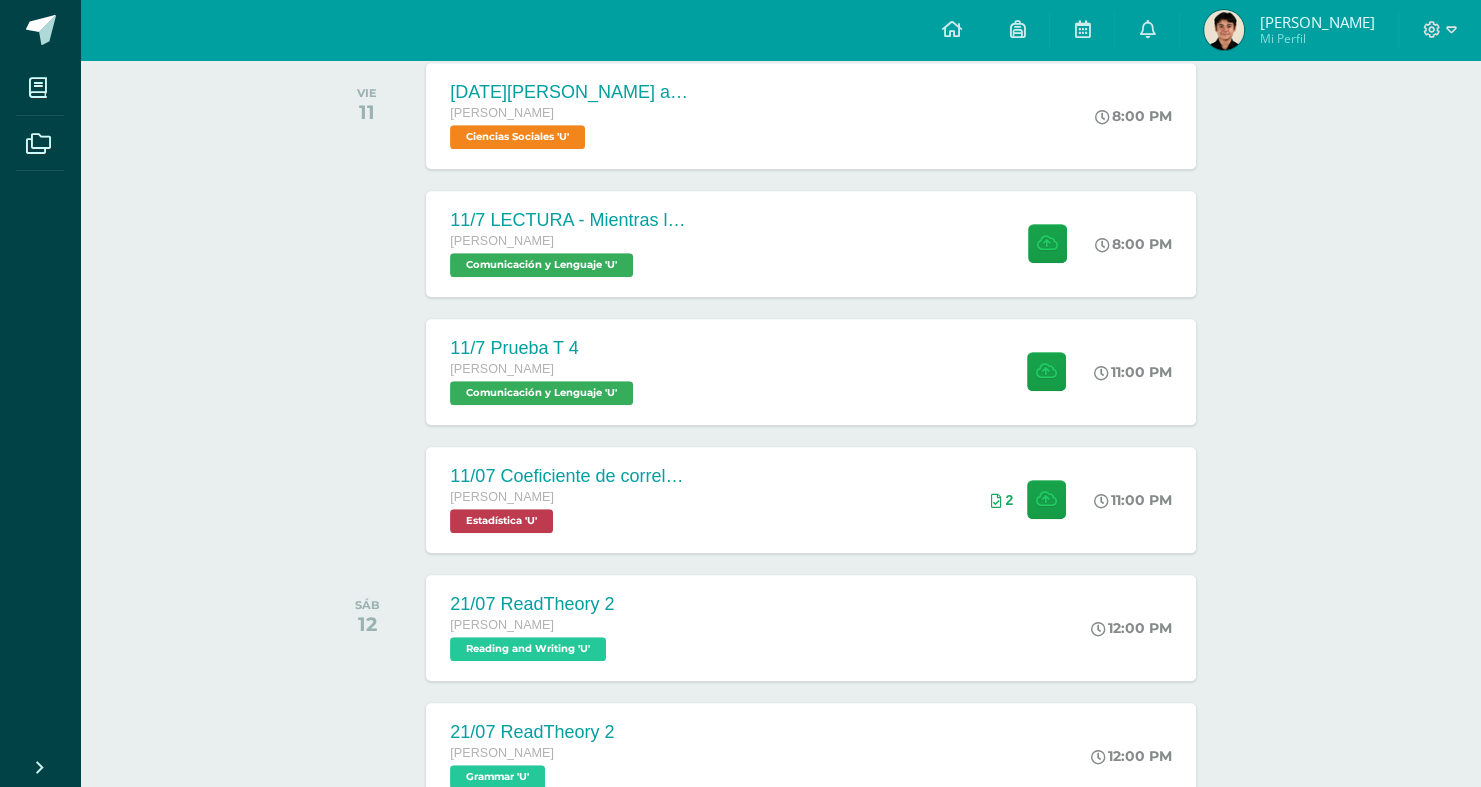 click on "11/7 LECTURA -  Mientras leemos pág. 36 a 55
[PERSON_NAME]
Comunicación y [GEOGRAPHIC_DATA] 'U'
8:00 PM
[DATE] LECTURA -  Mientras leemos pág. 36 a 55" at bounding box center [774, 244] 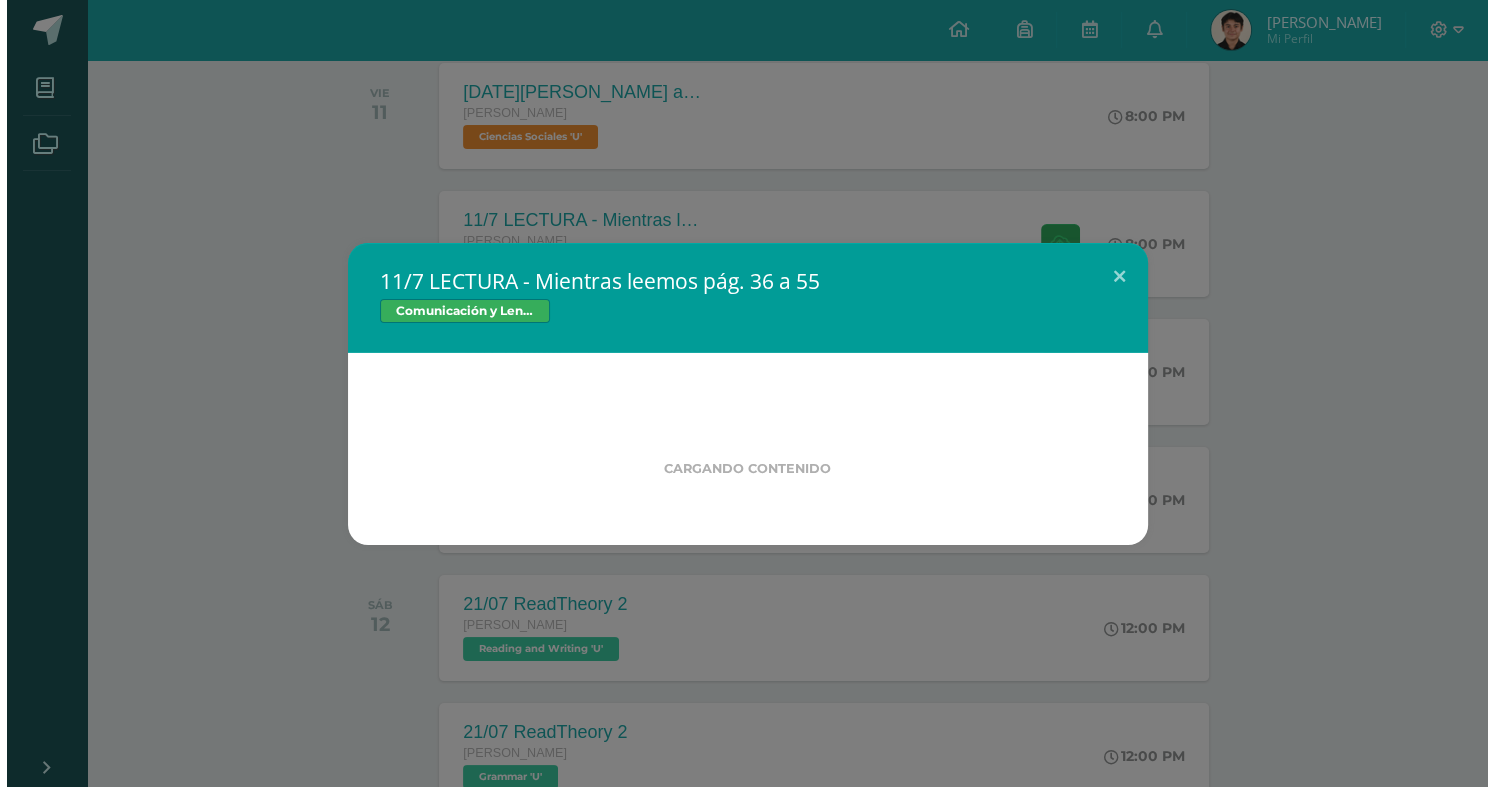 scroll, scrollTop: 1100, scrollLeft: 0, axis: vertical 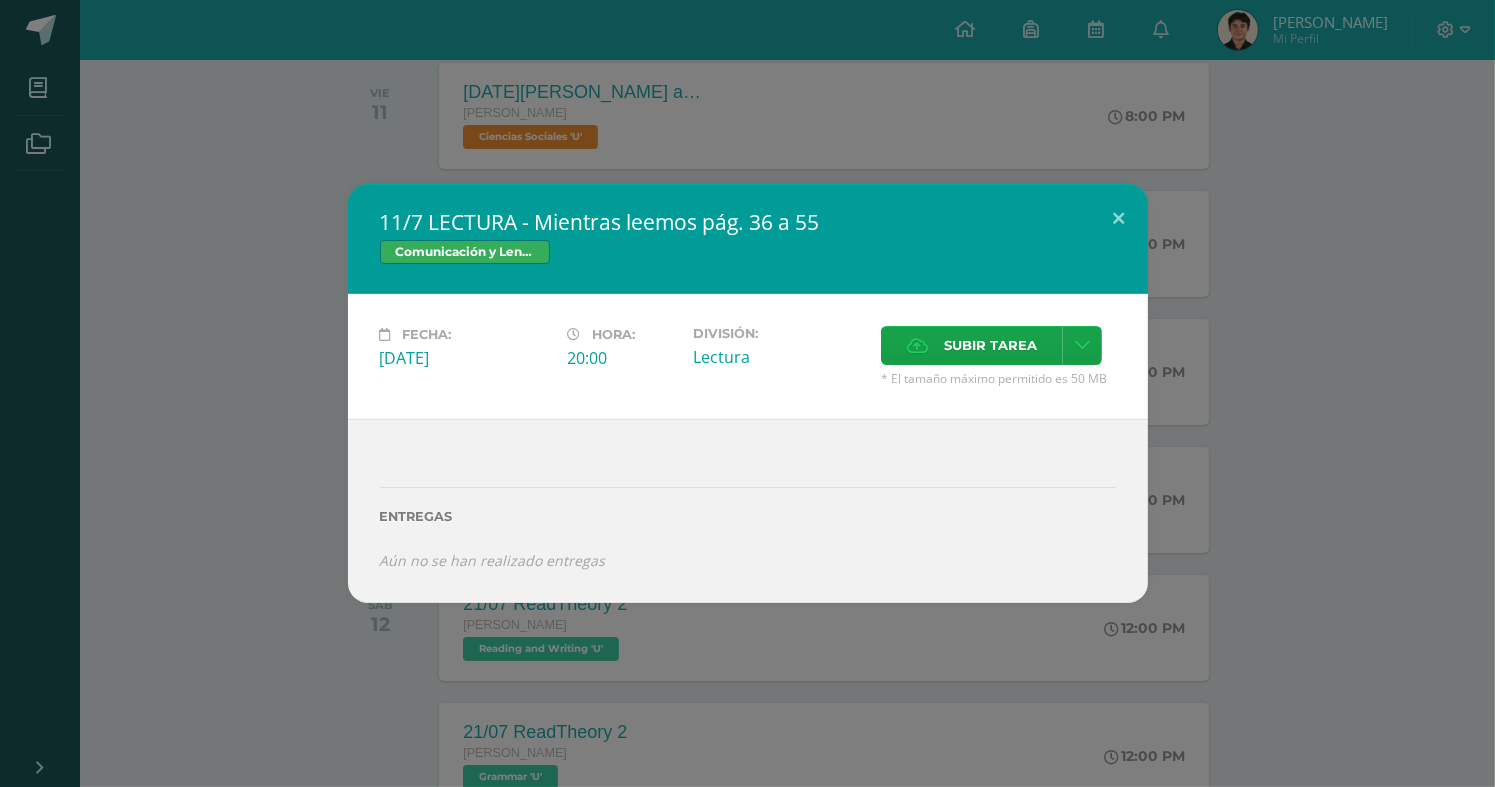 click on "11/7 LECTURA -  Mientras leemos pág. 36 a 55
Comunicación y [GEOGRAPHIC_DATA]
Fecha:
[DATE][PERSON_NAME]:
20:00
División:" at bounding box center [747, 393] 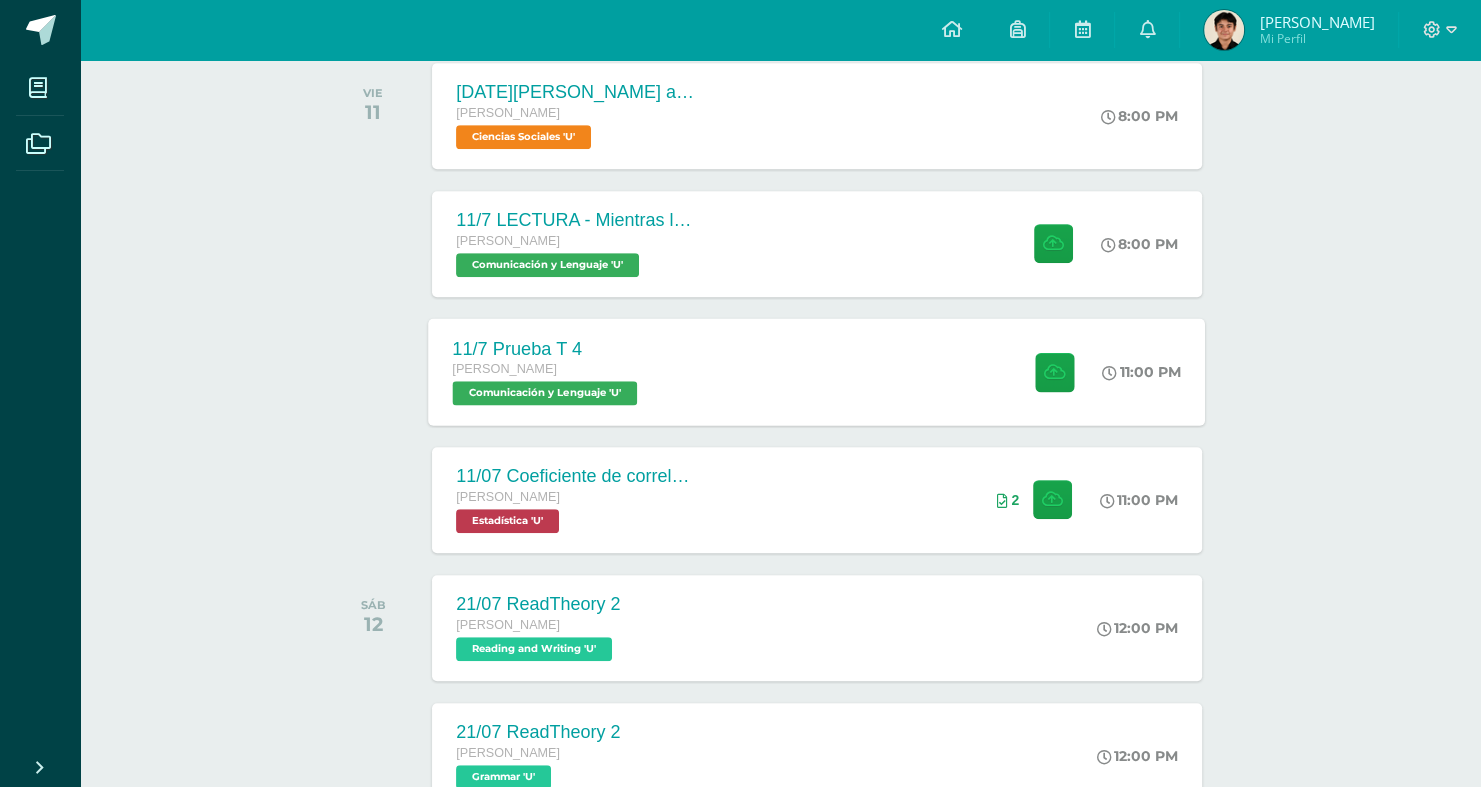 click on "11/7 Prueba T 4
[PERSON_NAME]
Comunicación y [GEOGRAPHIC_DATA] 'U'" at bounding box center [548, 371] 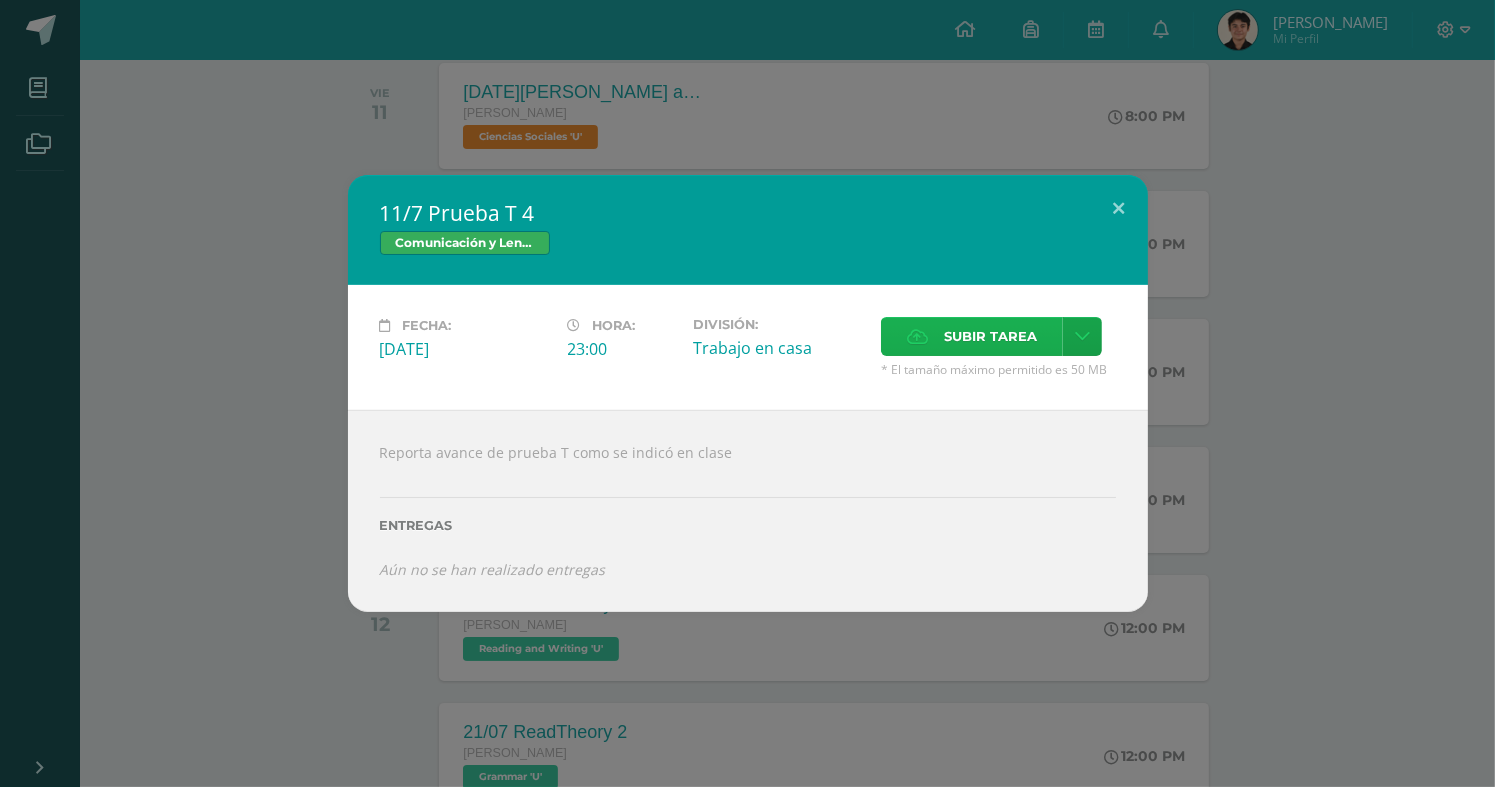 click on "Subir tarea" at bounding box center [990, 336] 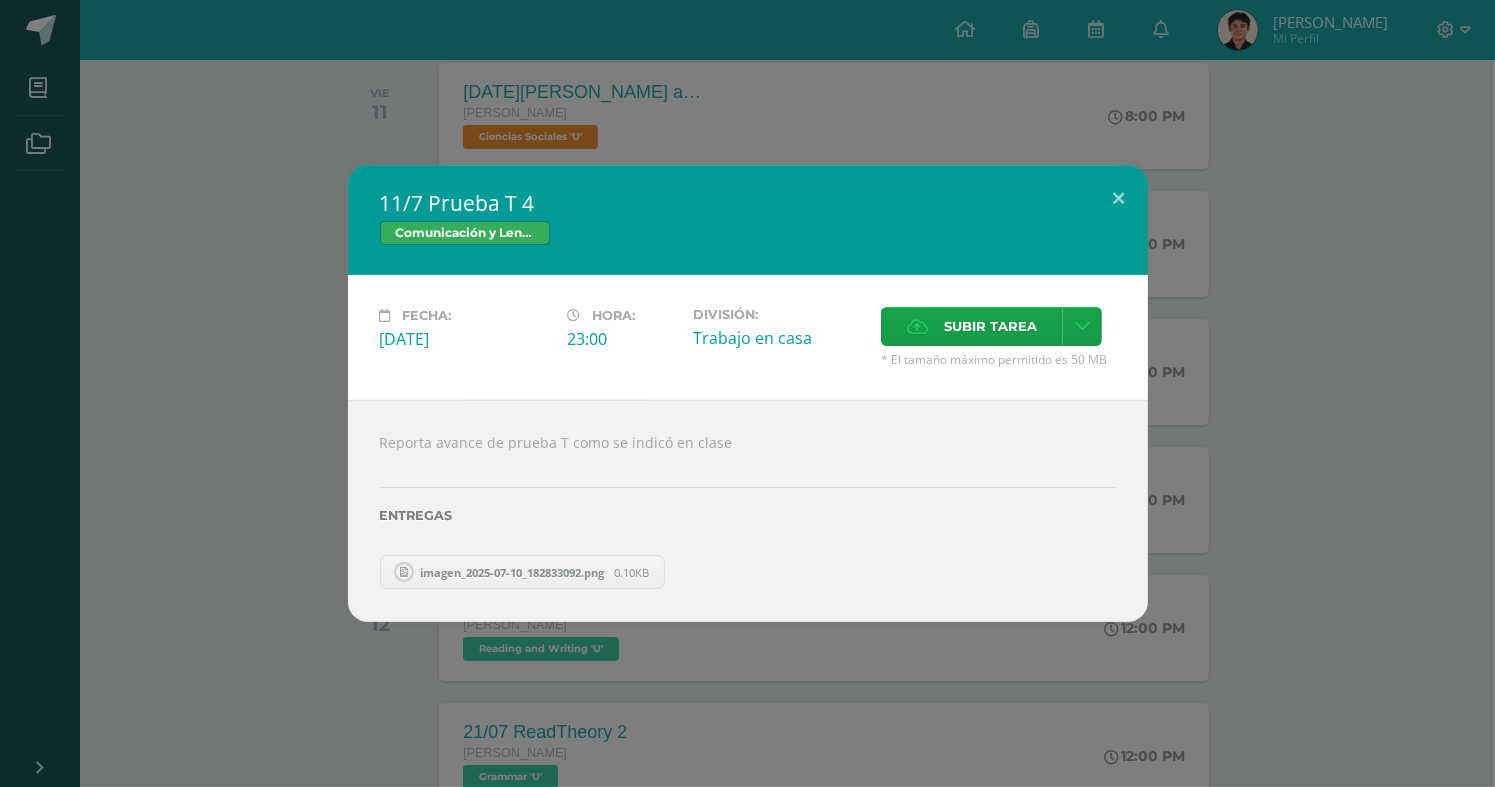 click on "11/7 Prueba T 4
Comunicación y [GEOGRAPHIC_DATA]
Fecha:
[DATE][PERSON_NAME]:
23:00
División:
Subir tarea" at bounding box center [747, 393] 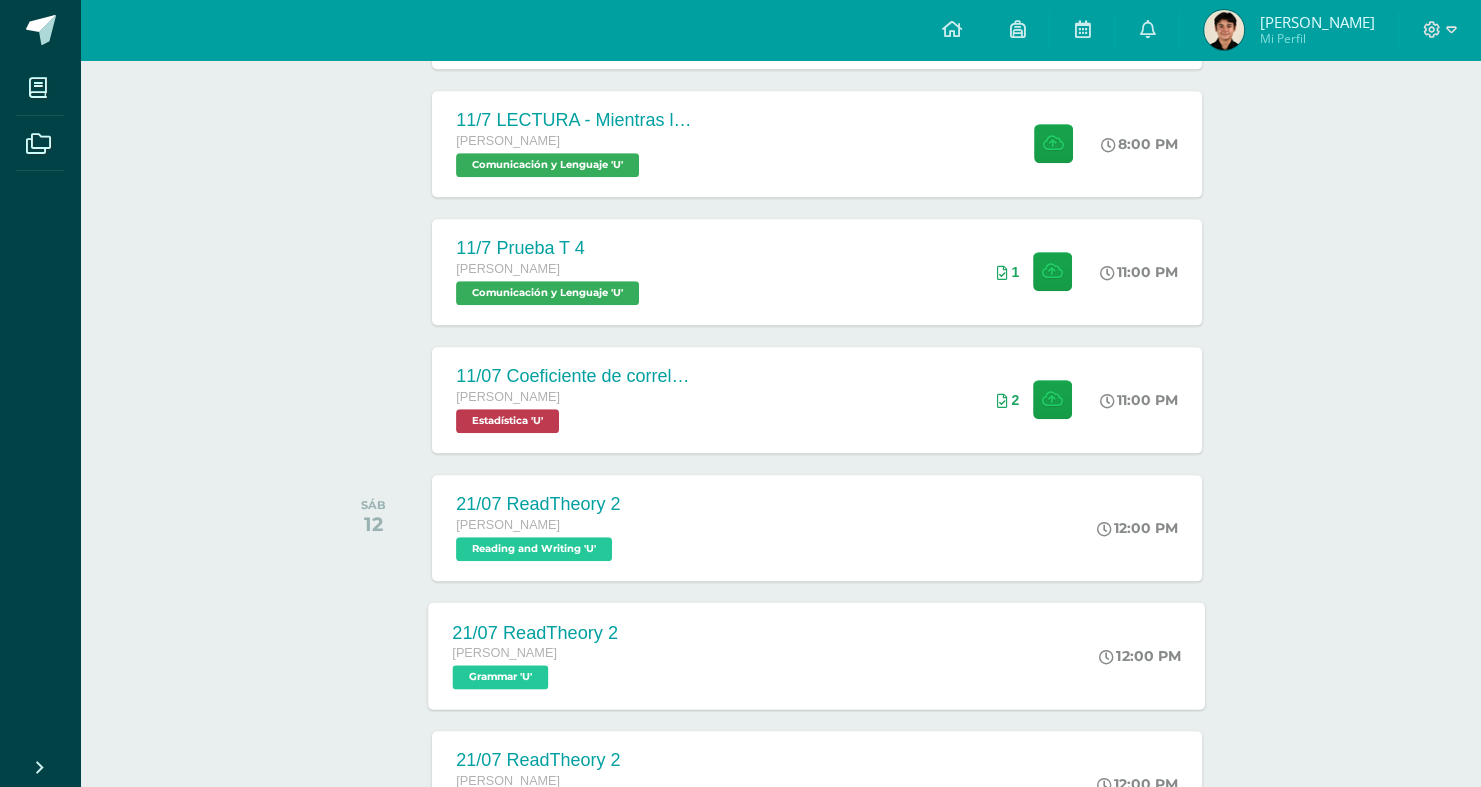 scroll, scrollTop: 1100, scrollLeft: 0, axis: vertical 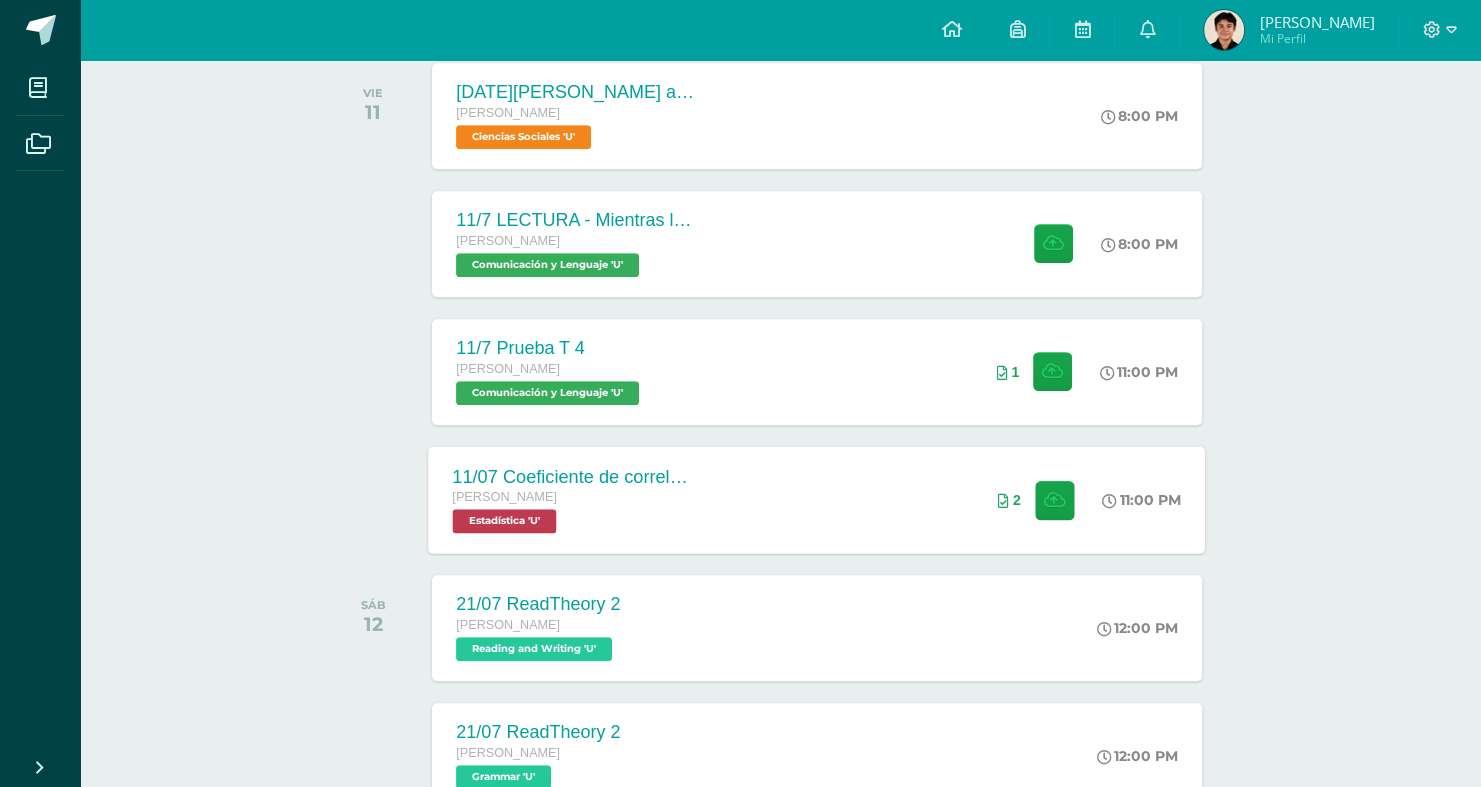 click on "11/07 Coeficiente de correlación [PERSON_NAME]
Estadística 'U'
11:00 PM
2
11/07 Coeficiente de correlación [PERSON_NAME]" at bounding box center [817, 499] 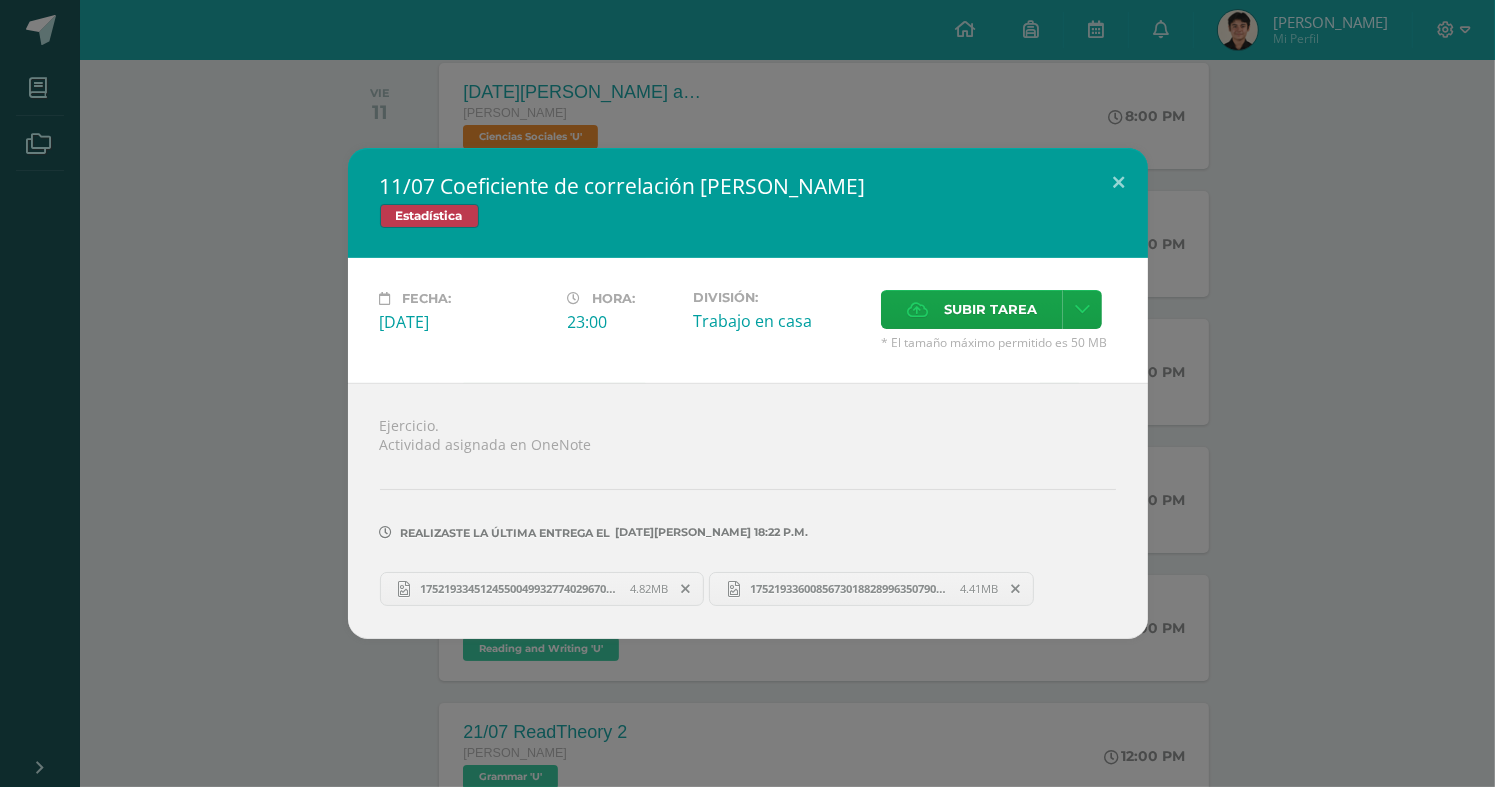 click on "11/07 Coeficiente de correlación [PERSON_NAME]
Estadística
Fecha:
[DATE][PERSON_NAME]:
23:00
División:
Subir tarea" at bounding box center [747, 393] 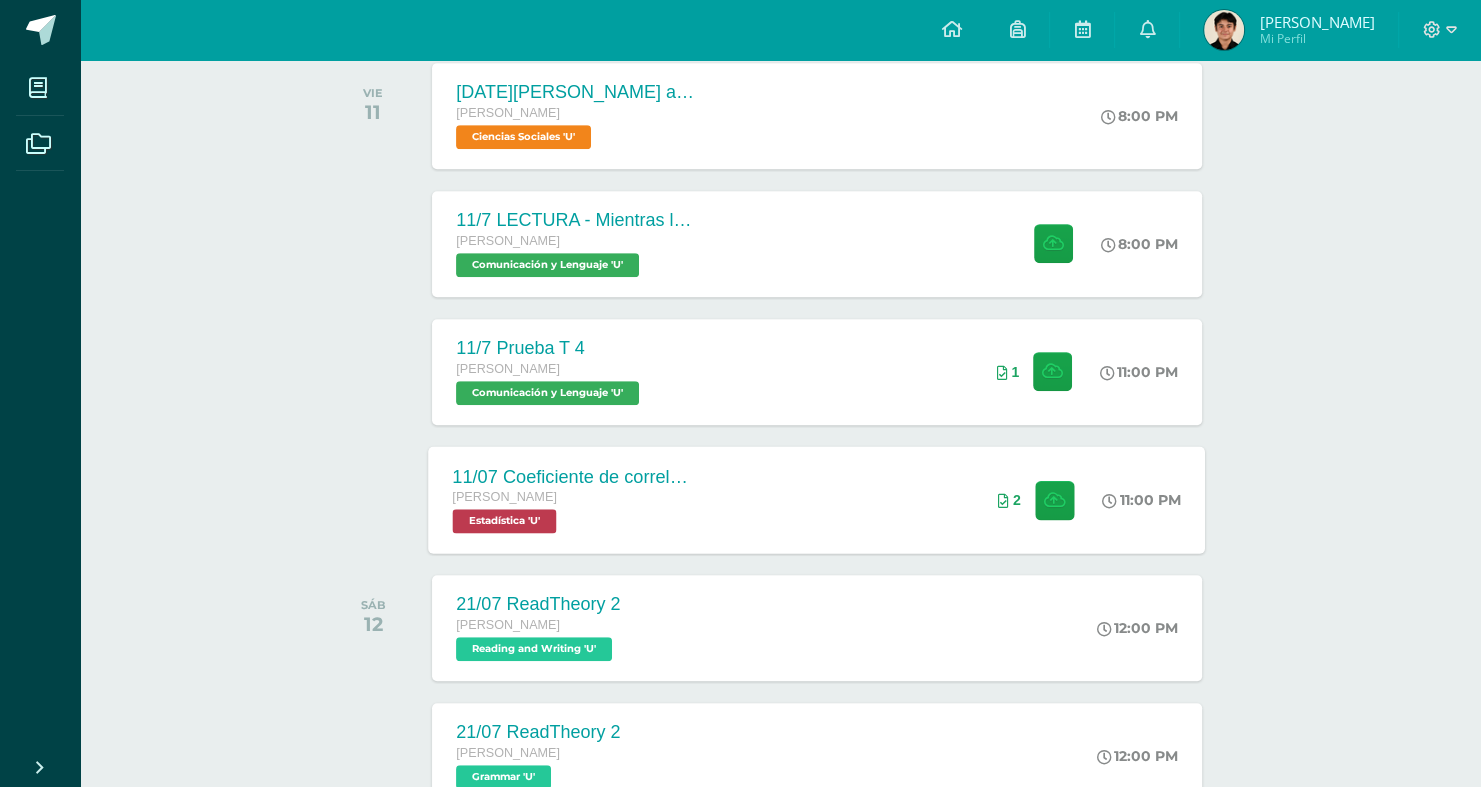 click on "[PERSON_NAME]" at bounding box center (574, 498) 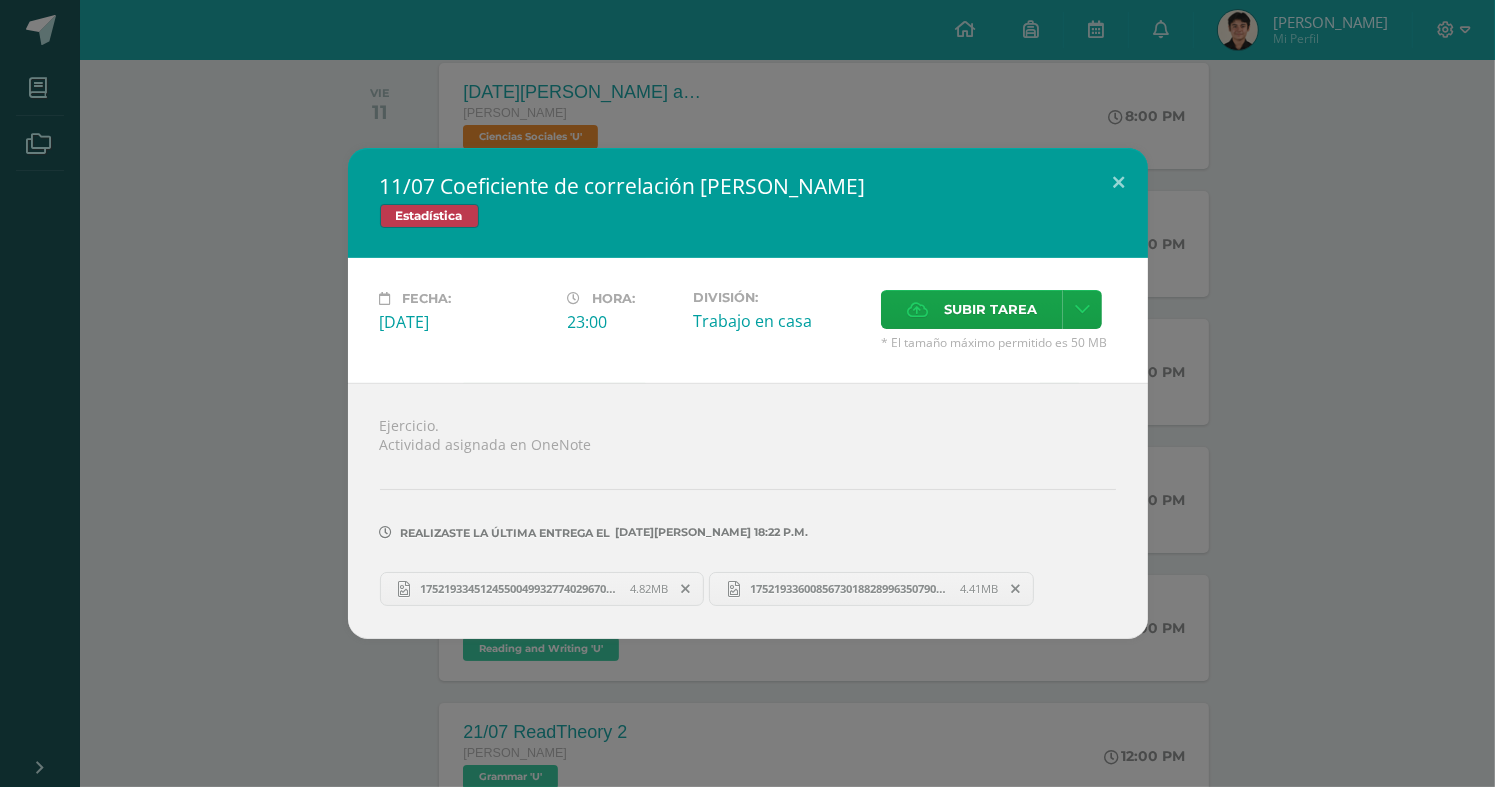 click on "11/07 Coeficiente de correlación [PERSON_NAME]
Estadística
Fecha:
[DATE][PERSON_NAME]:
23:00
División:
Subir tarea" at bounding box center [747, 393] 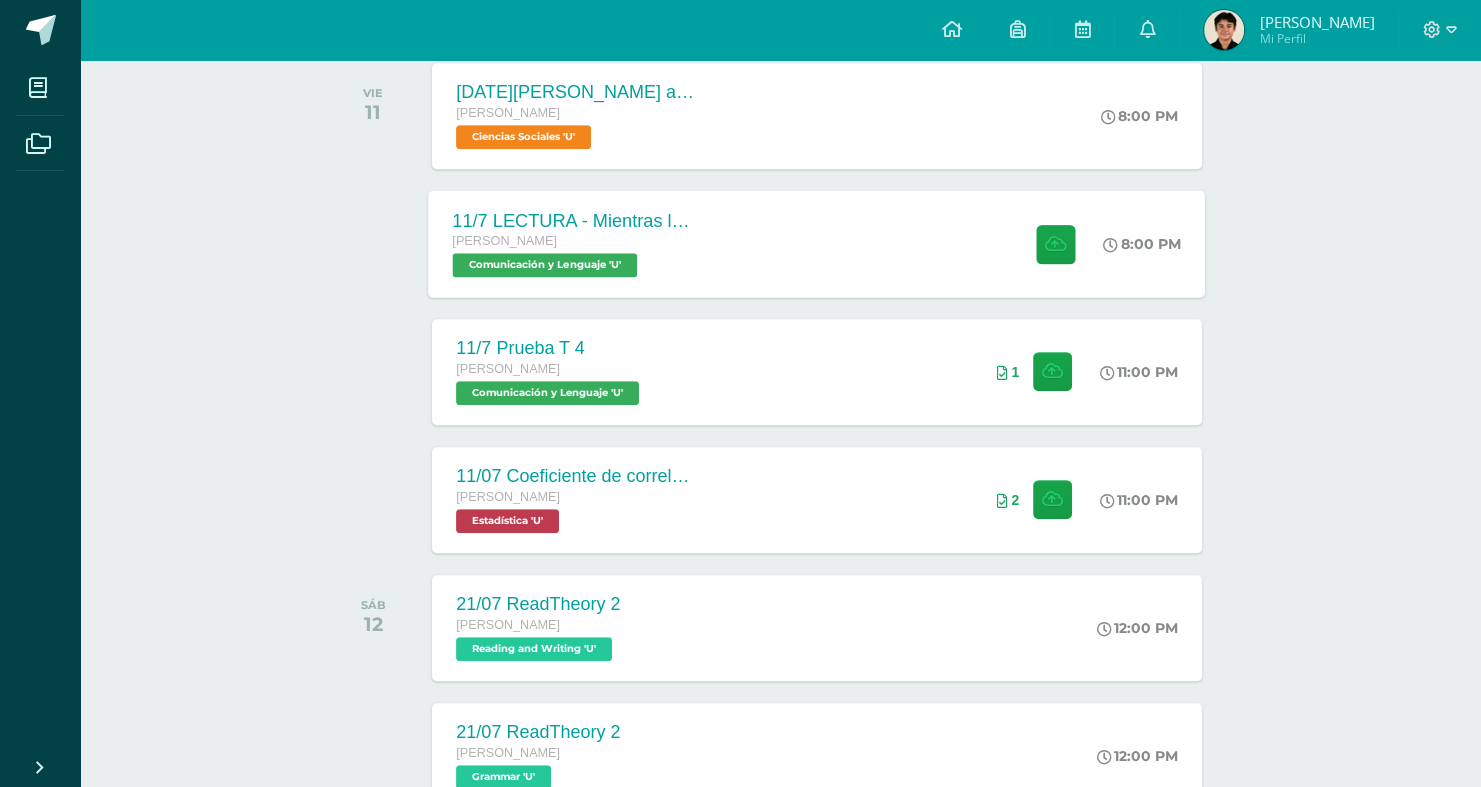 scroll, scrollTop: 1000, scrollLeft: 0, axis: vertical 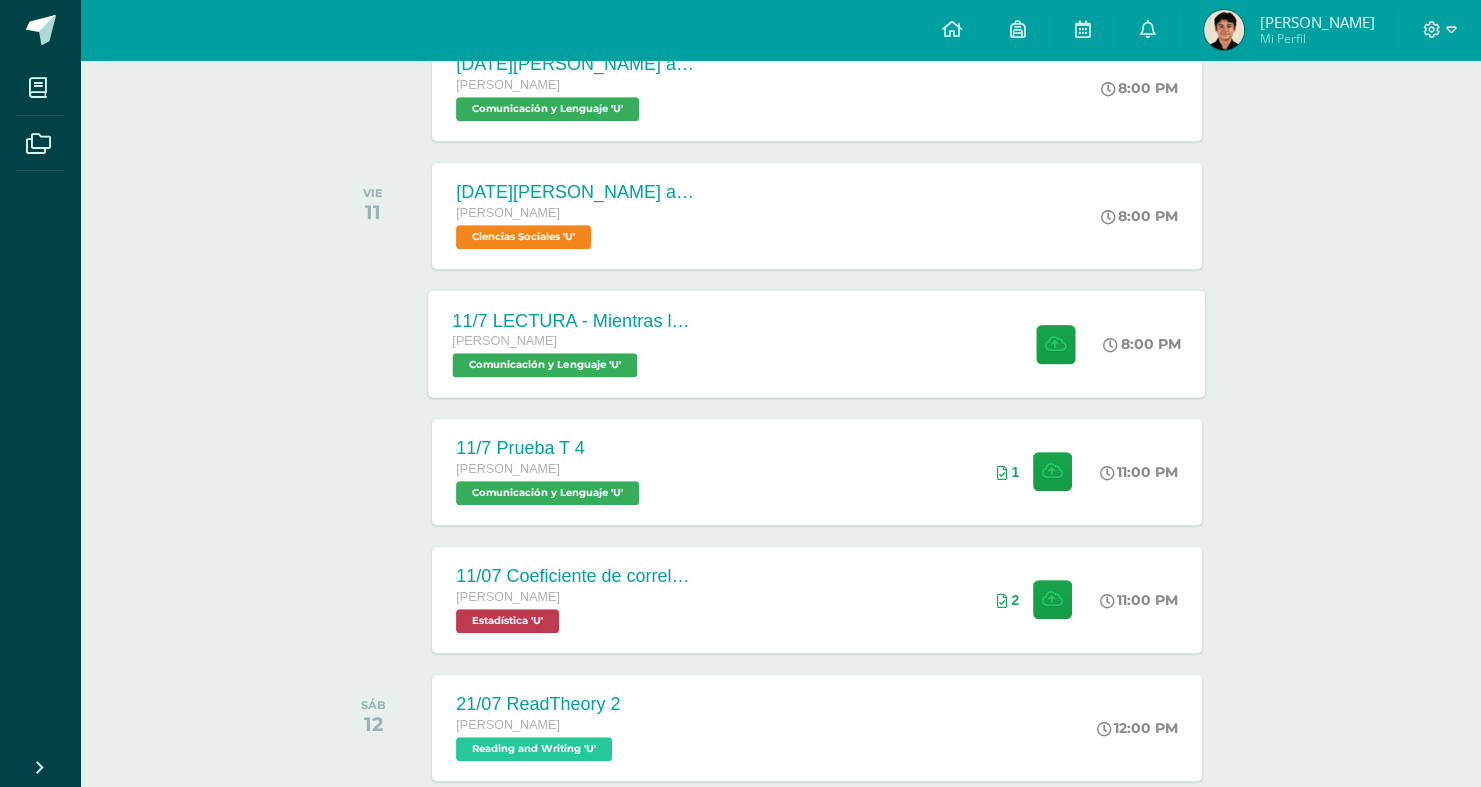click on "11/7 LECTURA -  Mientras leemos pág. 36 a 55" at bounding box center (574, 320) 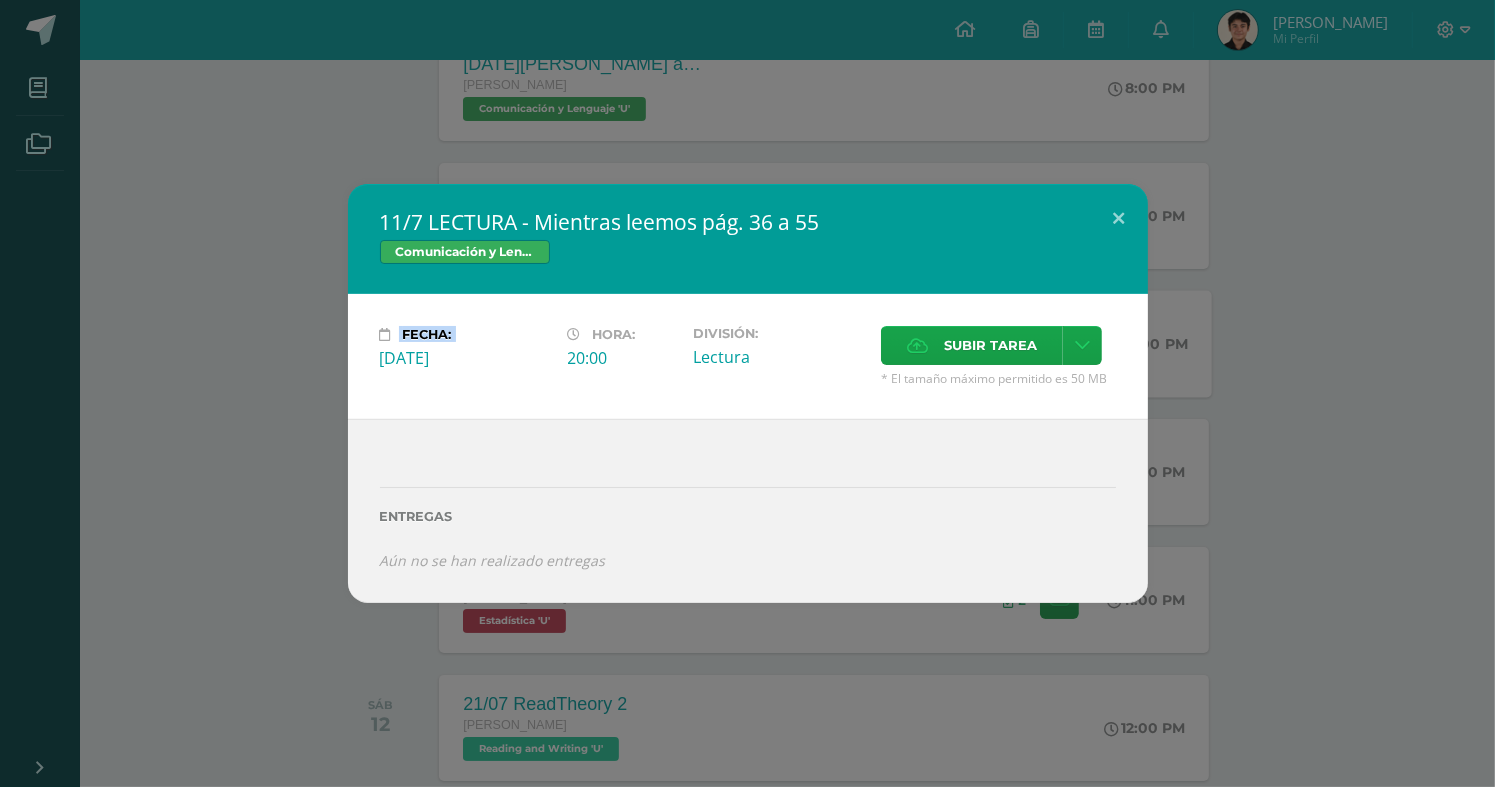 click on "11/7 LECTURA -  Mientras leemos pág. 36 a 55
Comunicación y [GEOGRAPHIC_DATA]
Fecha:
[DATE][PERSON_NAME]:
20:00
División:" at bounding box center [747, 393] 